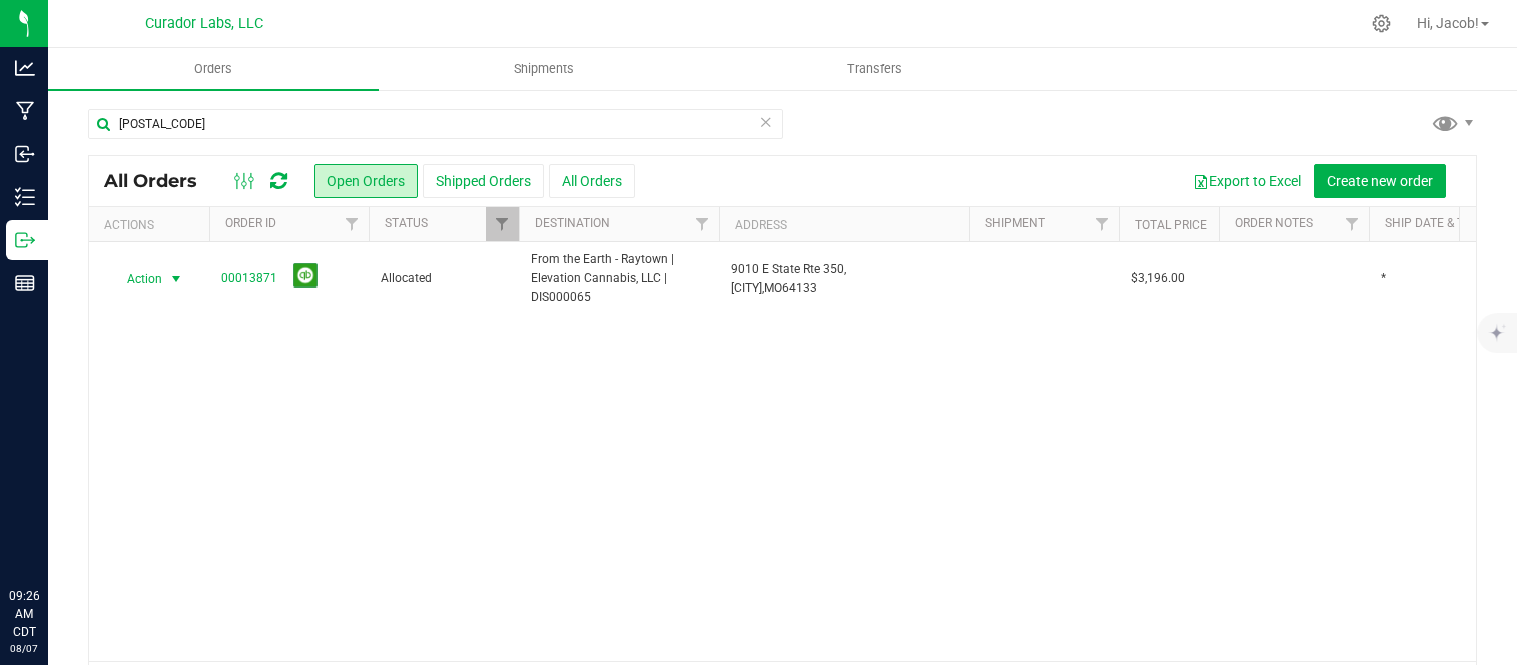 scroll, scrollTop: 0, scrollLeft: 0, axis: both 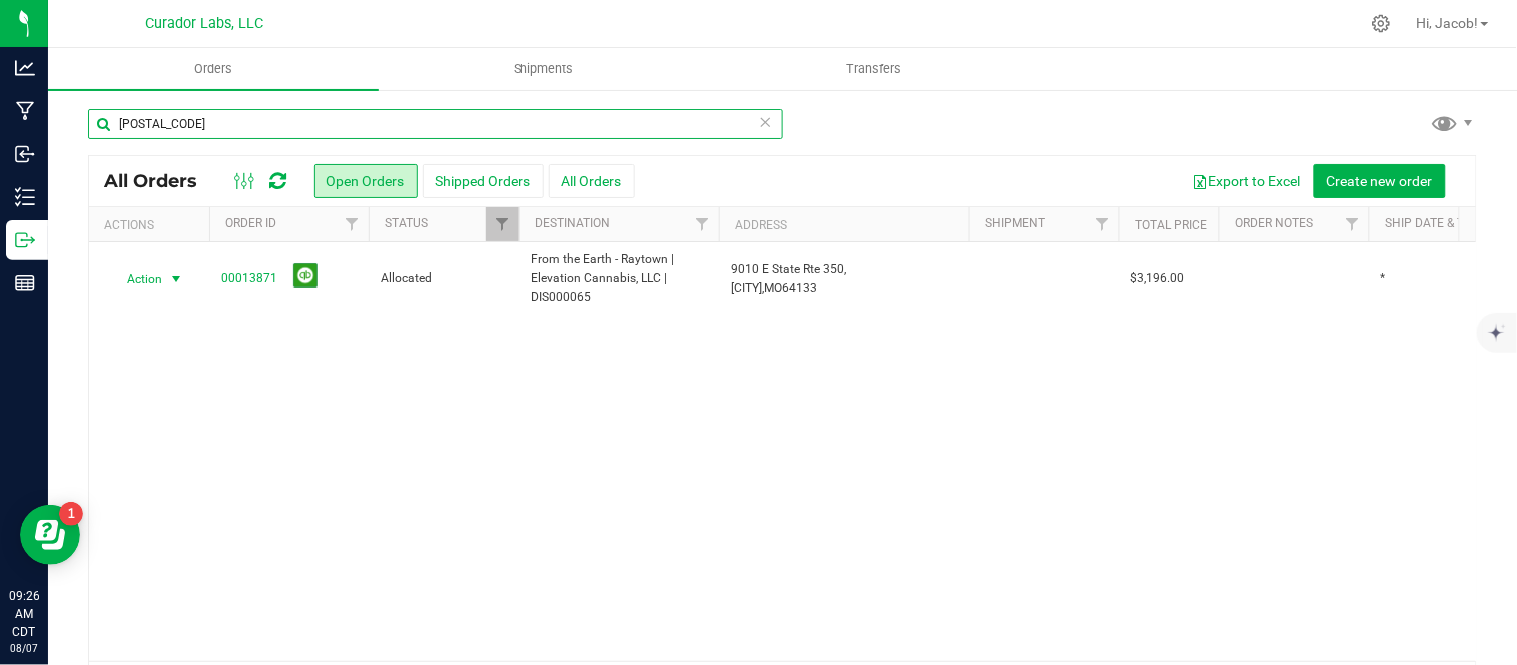 click on "[POSTAL_CODE]" at bounding box center [435, 124] 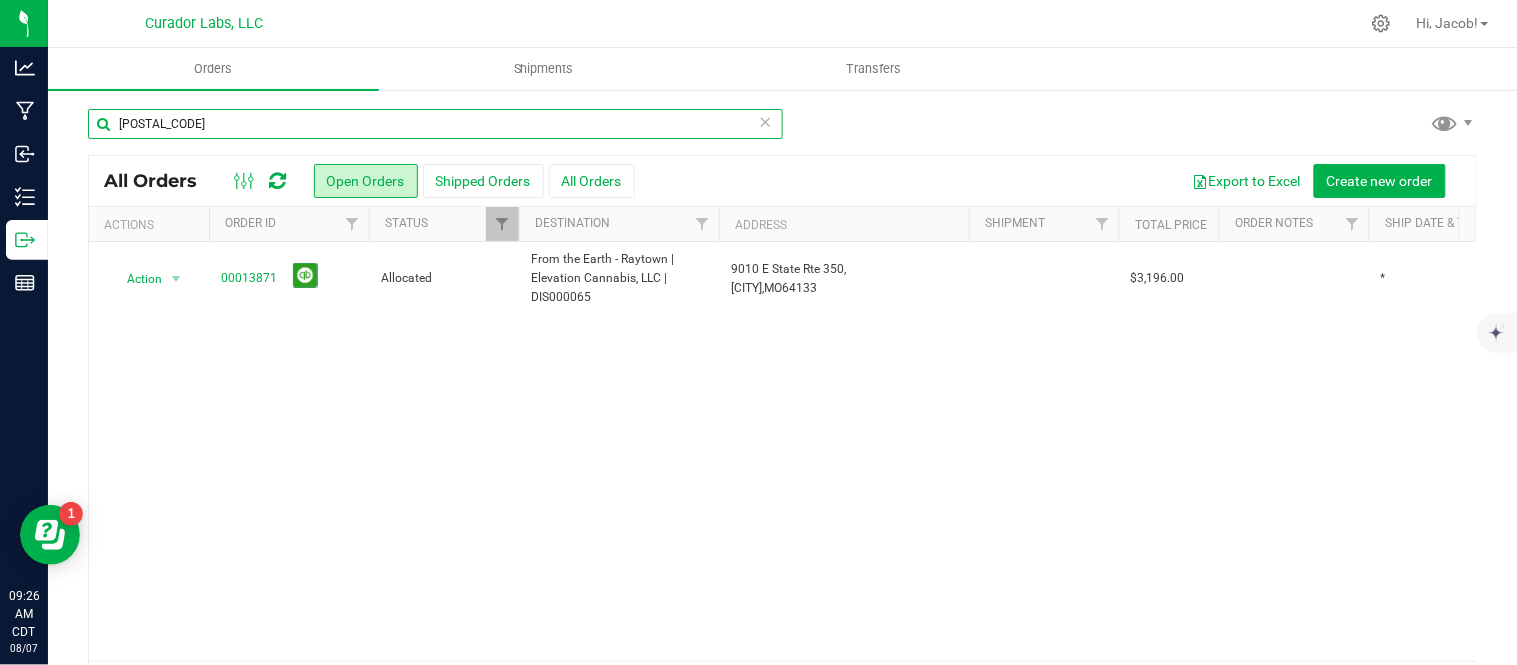 type on "[POSTAL_CODE]" 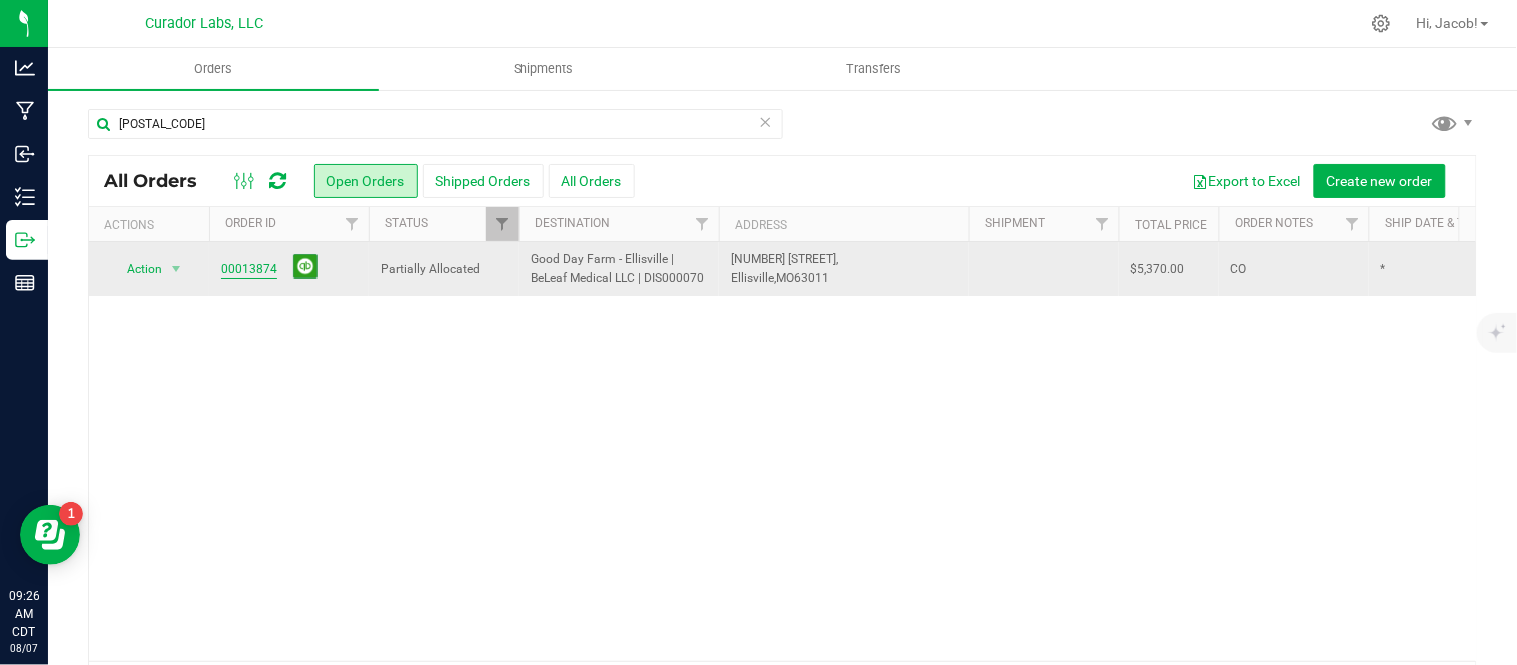 click on "00013874" at bounding box center [249, 269] 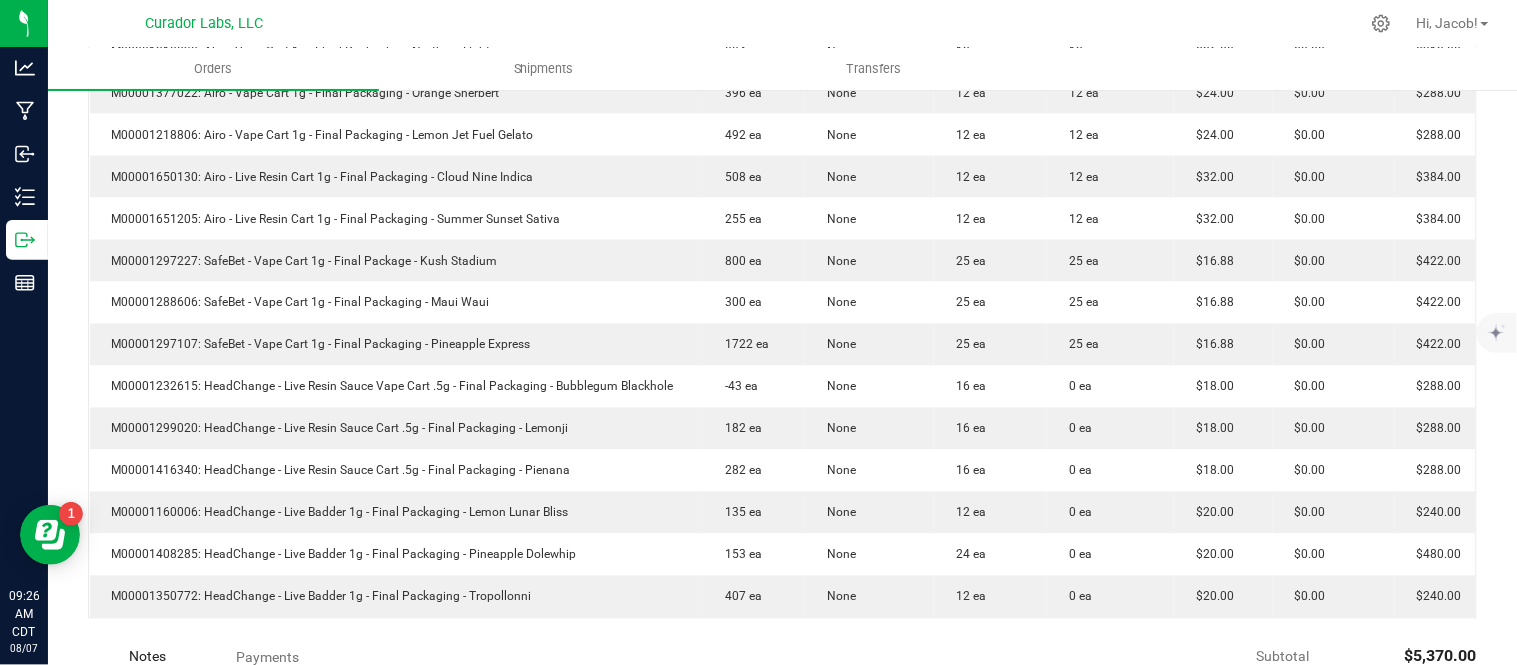 scroll, scrollTop: 805, scrollLeft: 0, axis: vertical 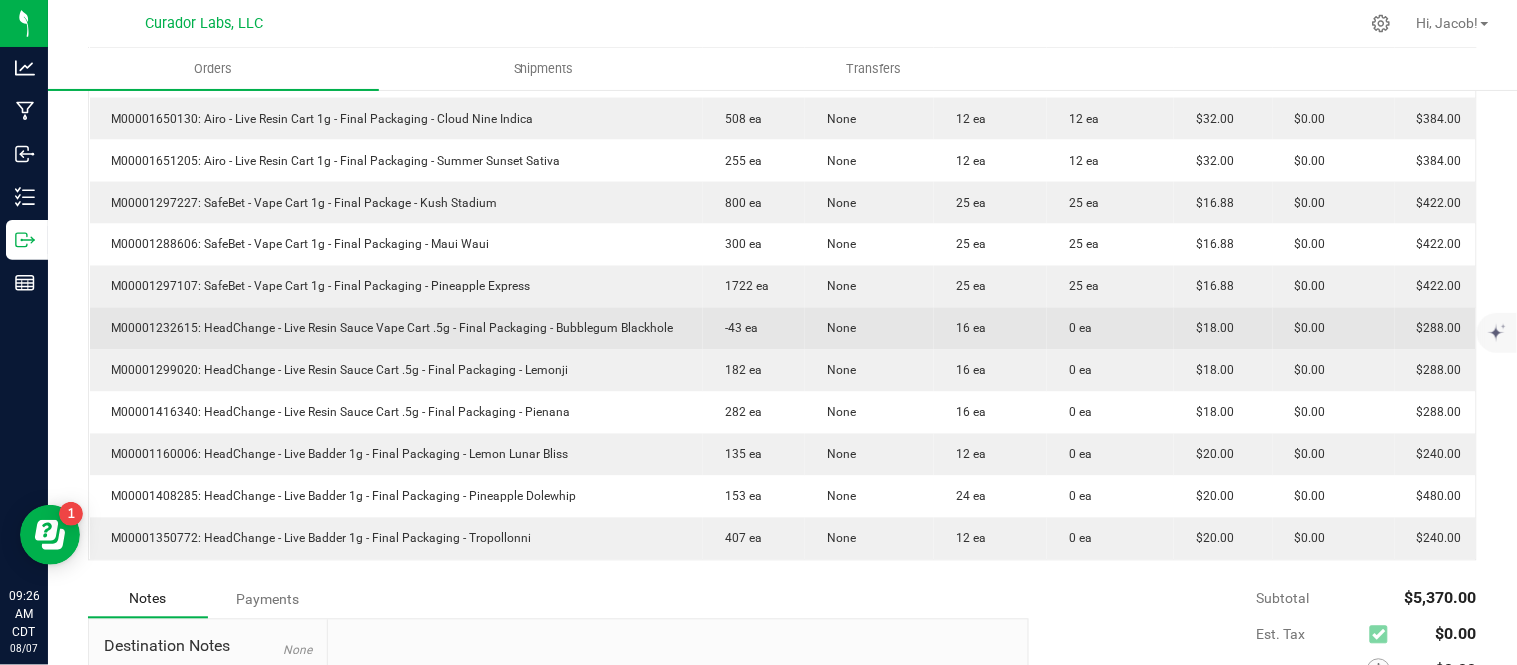 drag, startPoint x: 672, startPoint y: 351, endPoint x: 97, endPoint y: 341, distance: 575.087 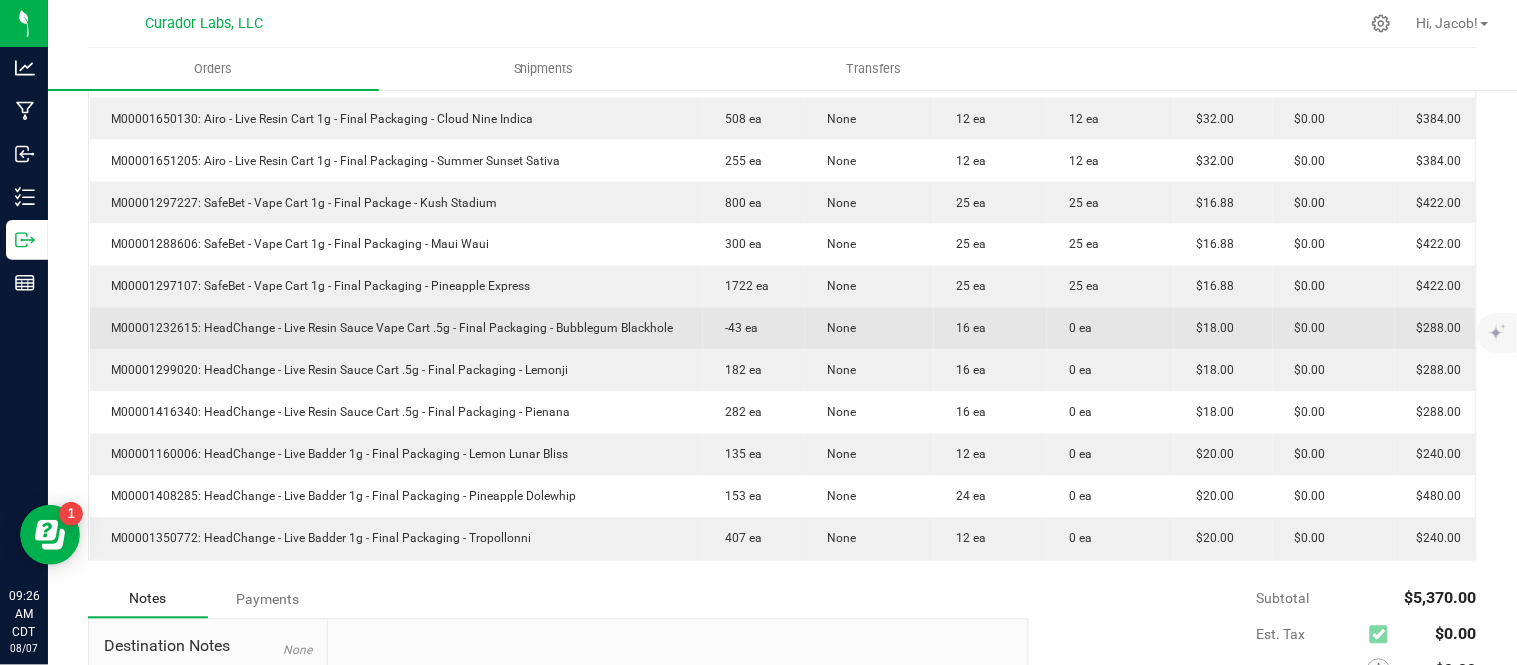 click on "M00001232615: HeadChange - Live Resin Sauce Vape Cart .5g - Final Packaging - Bubblegum Blackhole" at bounding box center [397, 329] 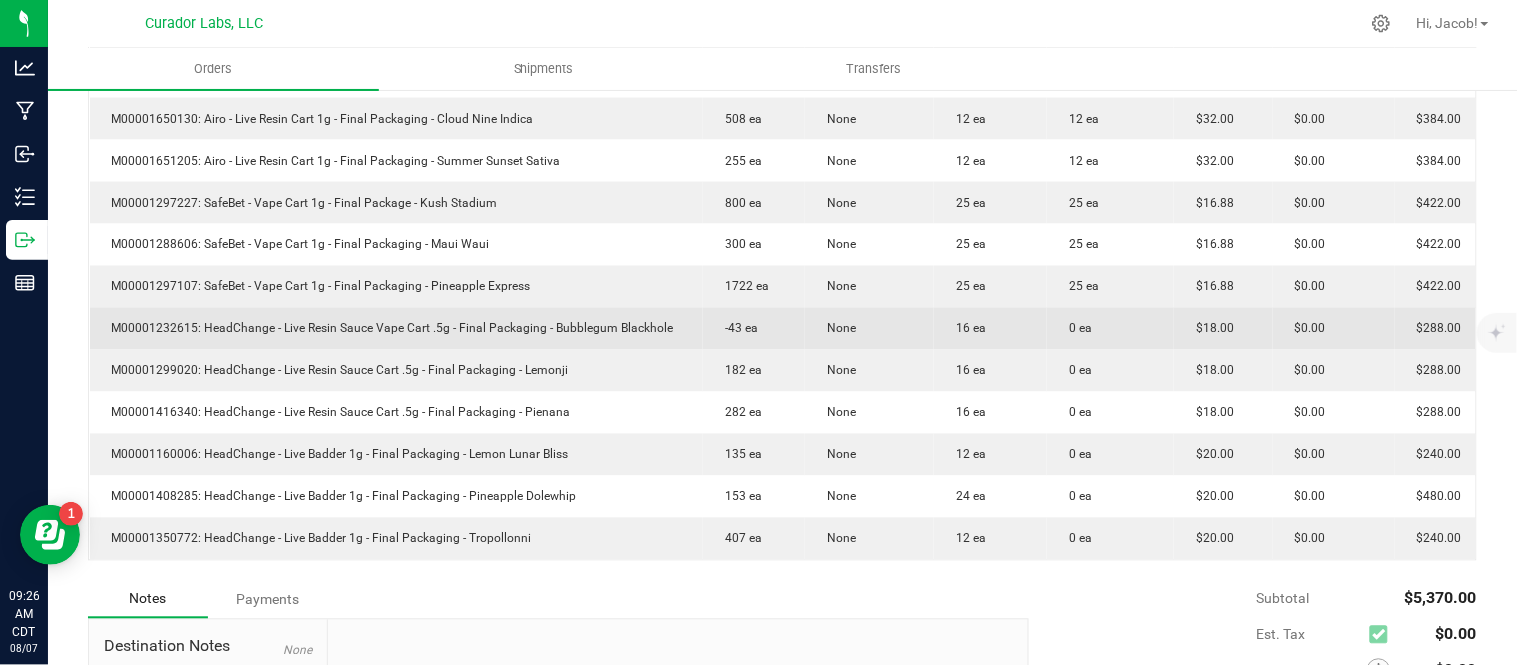 copy on "M00001232615: HeadChange - Live Resin Sauce Vape Cart .5g - Final Packaging - Bubblegum Blackhole" 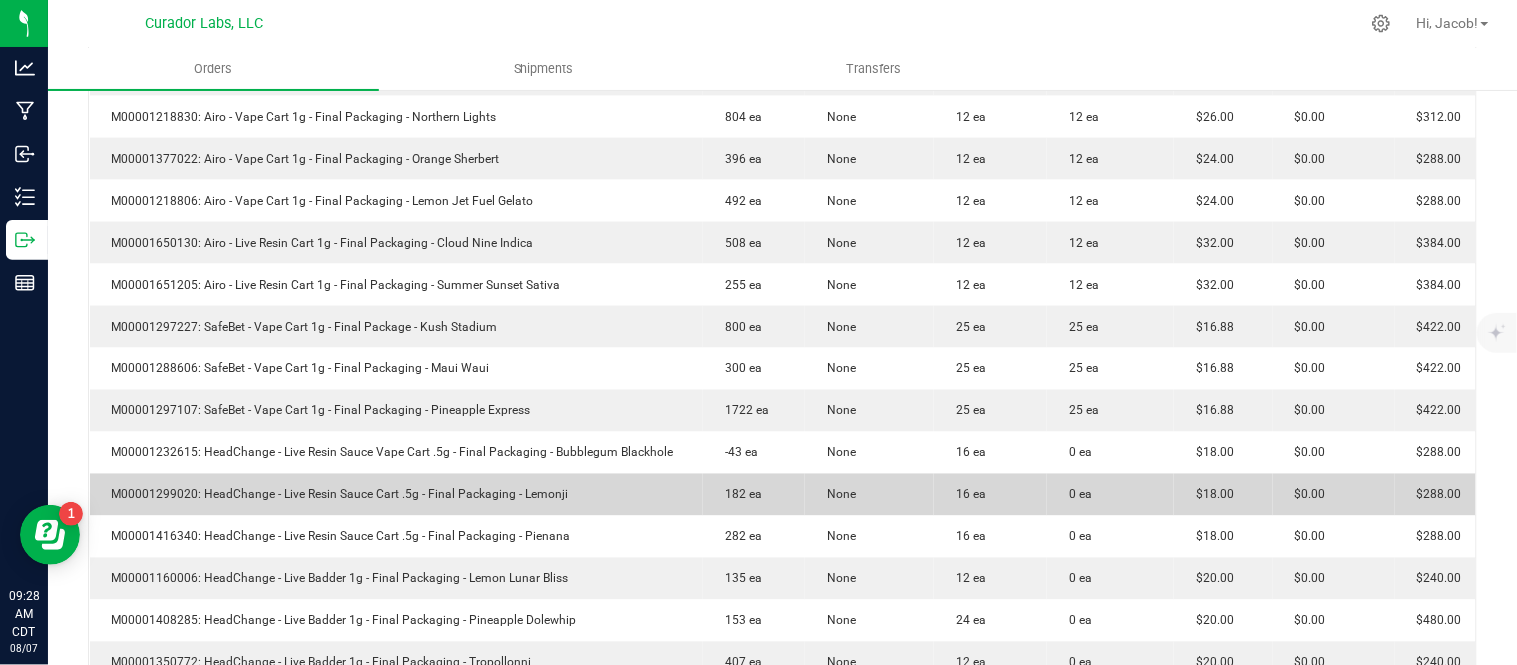 scroll, scrollTop: 682, scrollLeft: 0, axis: vertical 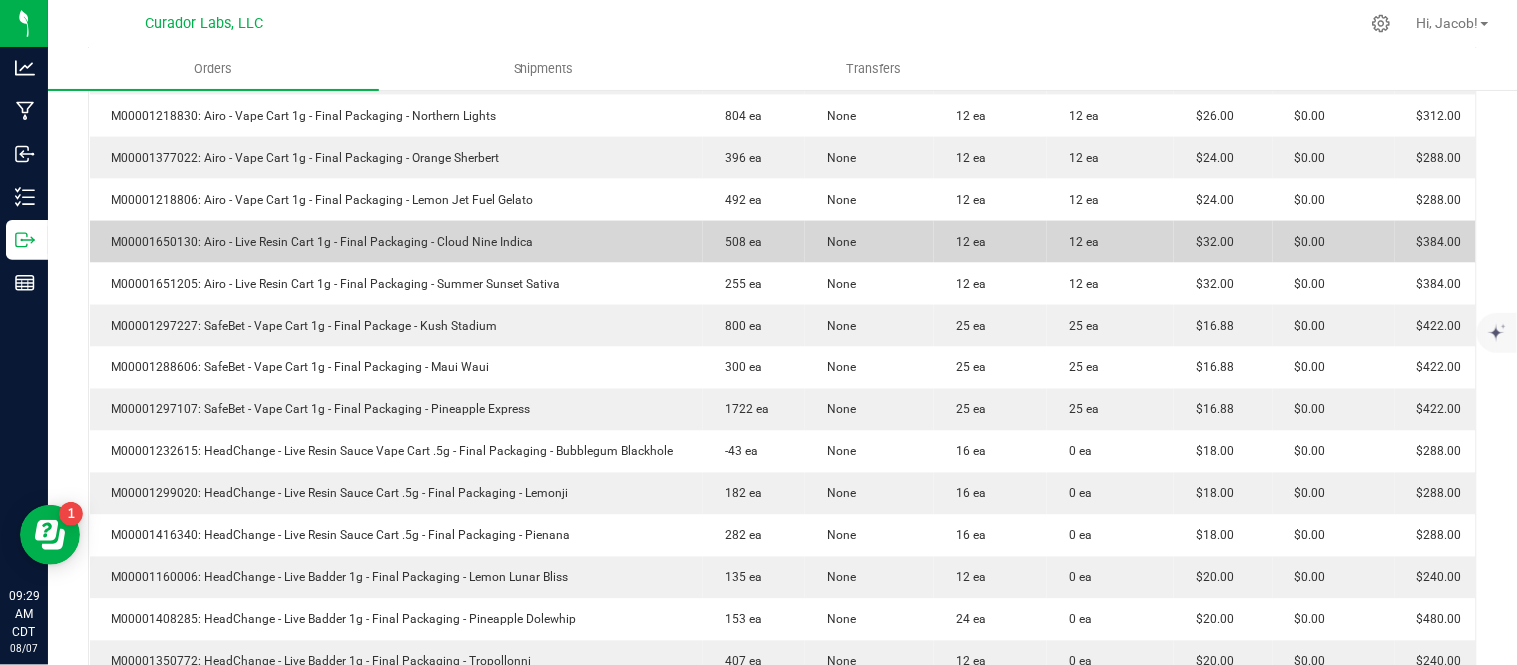 click on "M00001650130: Airo - Live Resin Cart 1g - Final Packaging - Cloud Nine Indica" at bounding box center (397, 242) 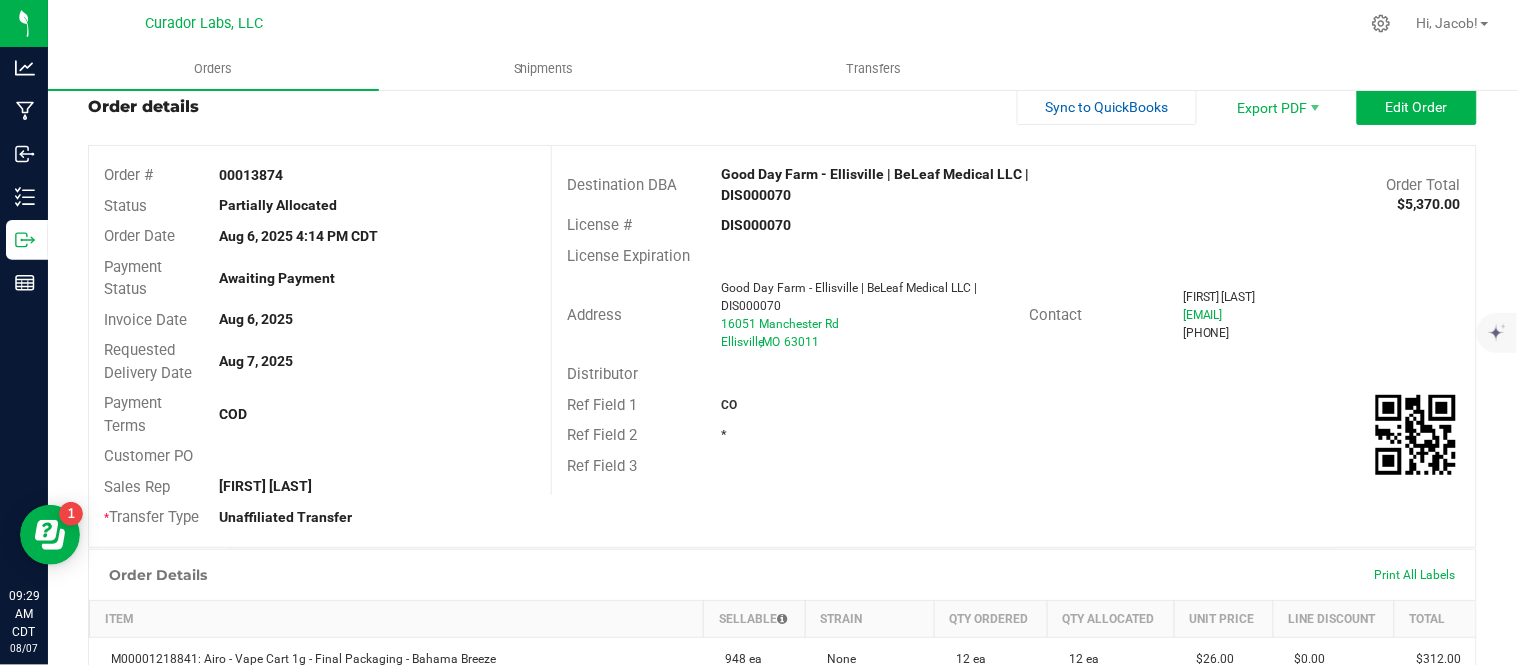 scroll, scrollTop: 45, scrollLeft: 0, axis: vertical 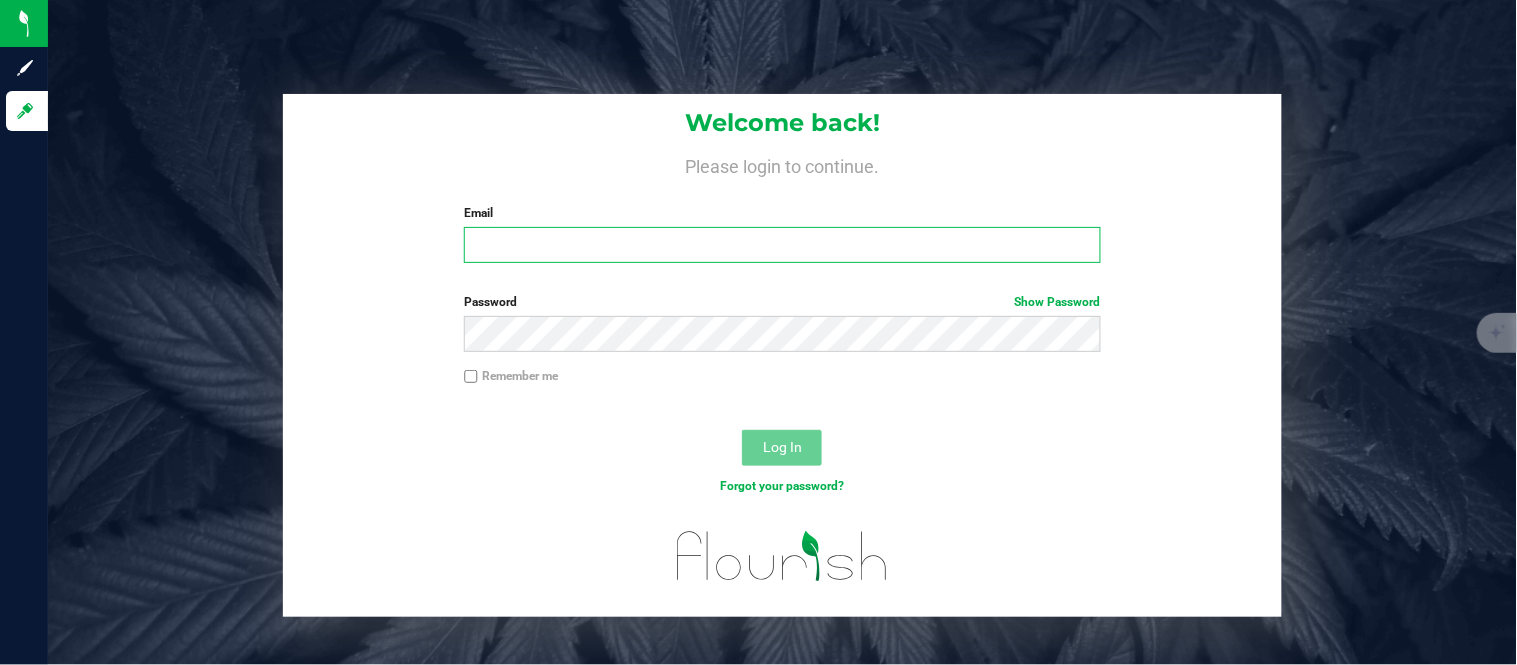 type on "[EMAIL]" 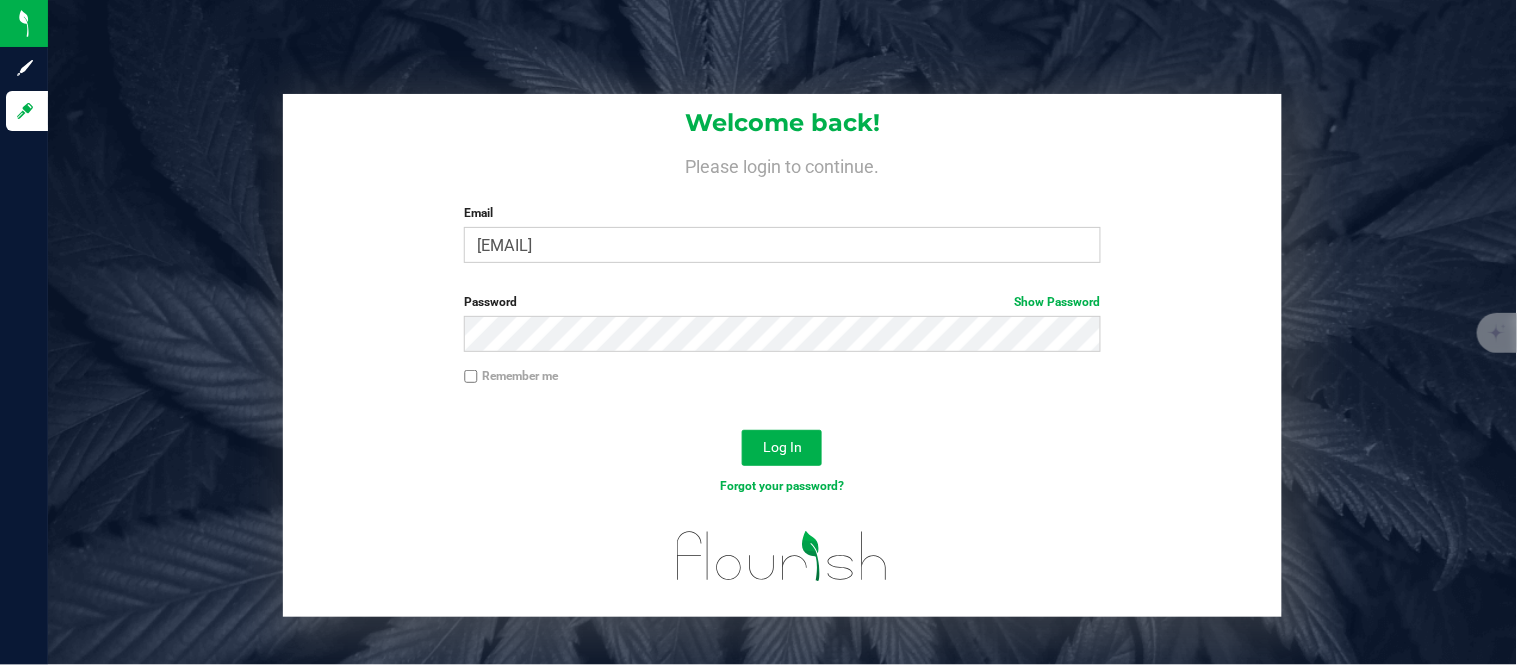 click on "Remember me" at bounding box center (511, 376) 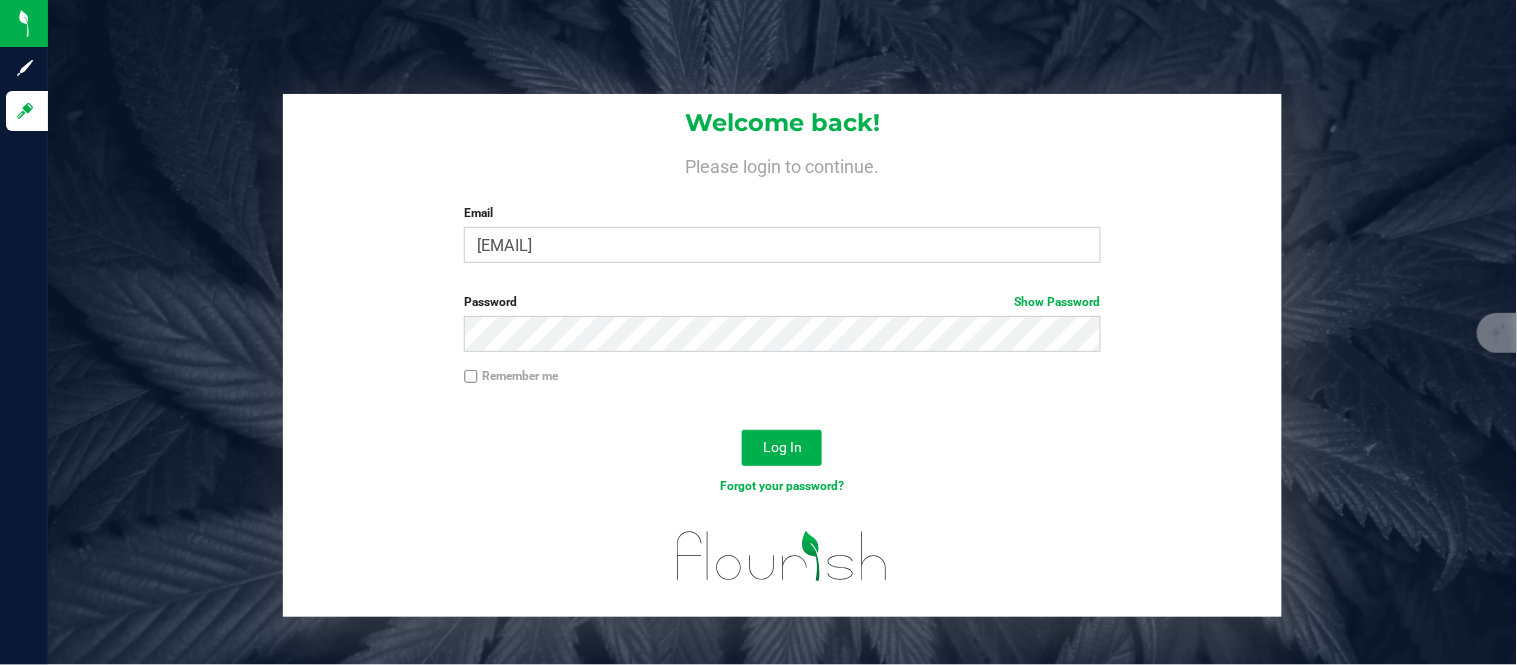 click on "Remember me" at bounding box center [471, 377] 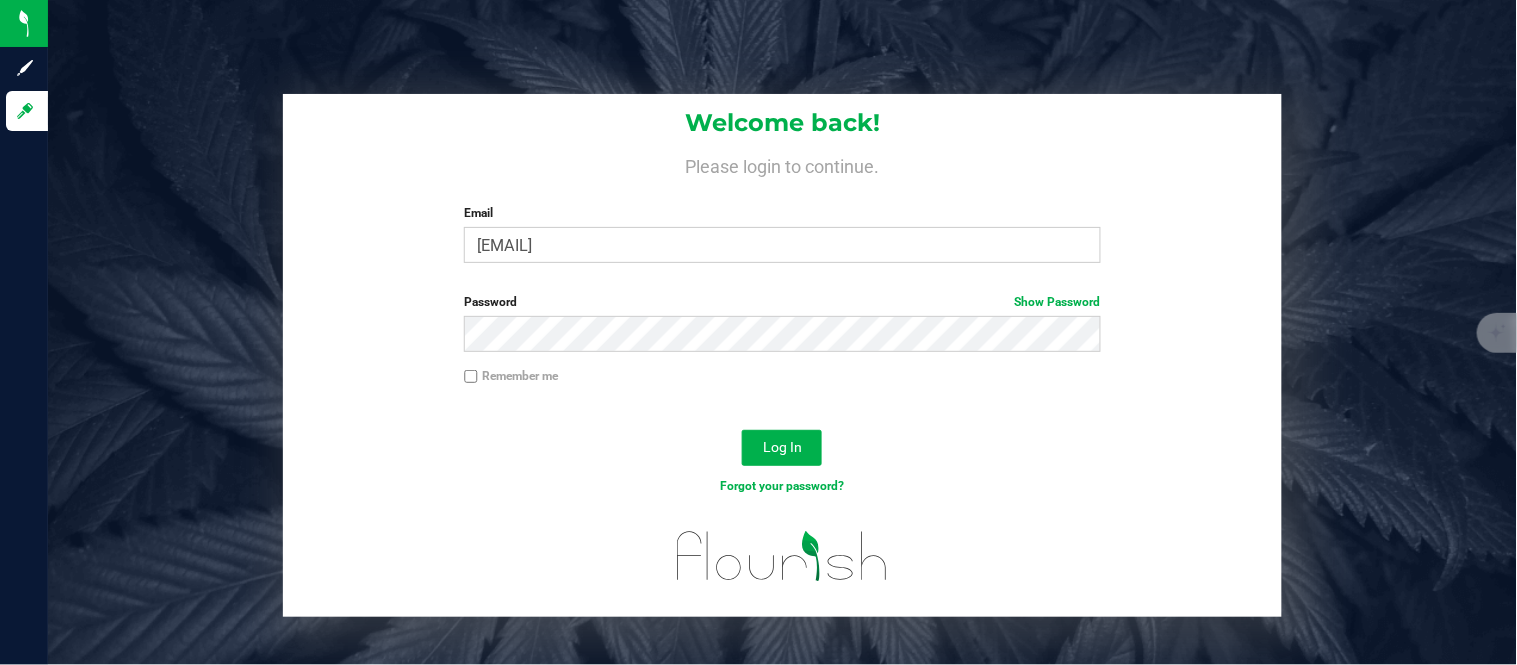 checkbox on "true" 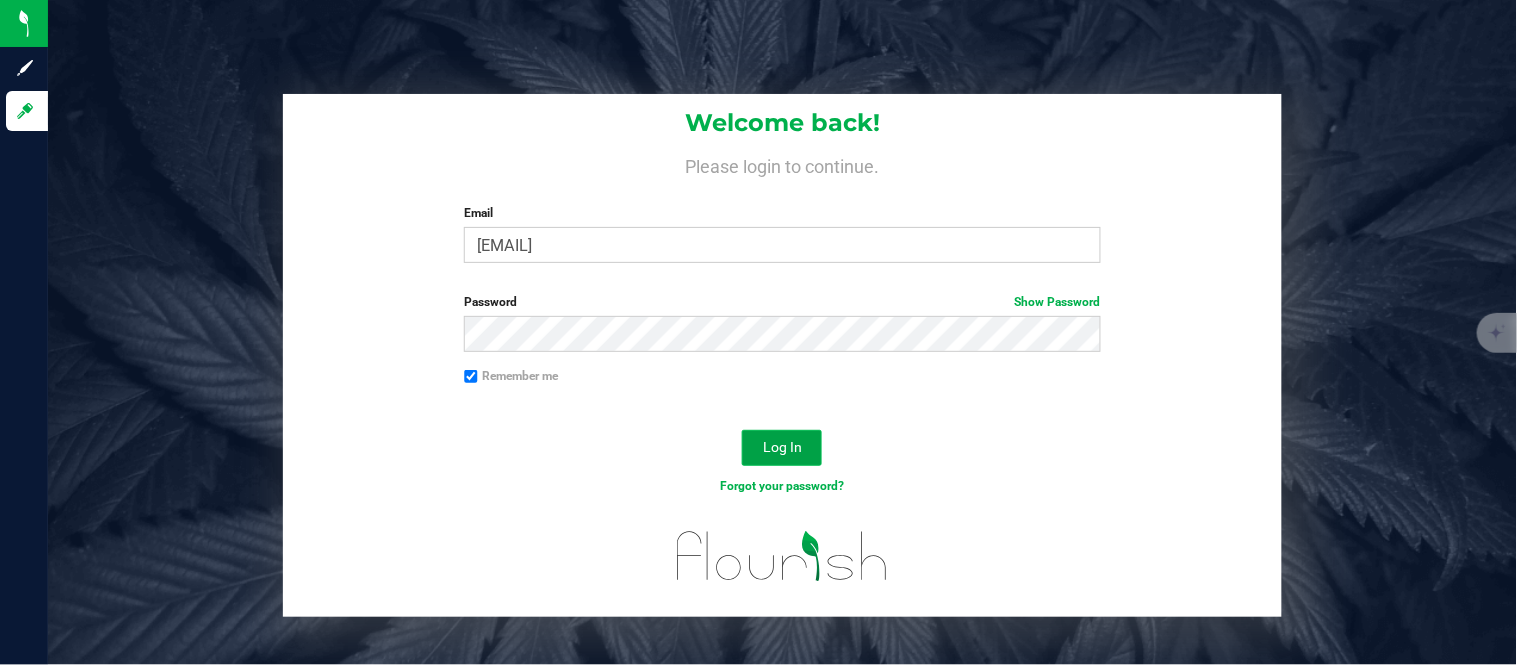 click on "Log In" at bounding box center [782, 448] 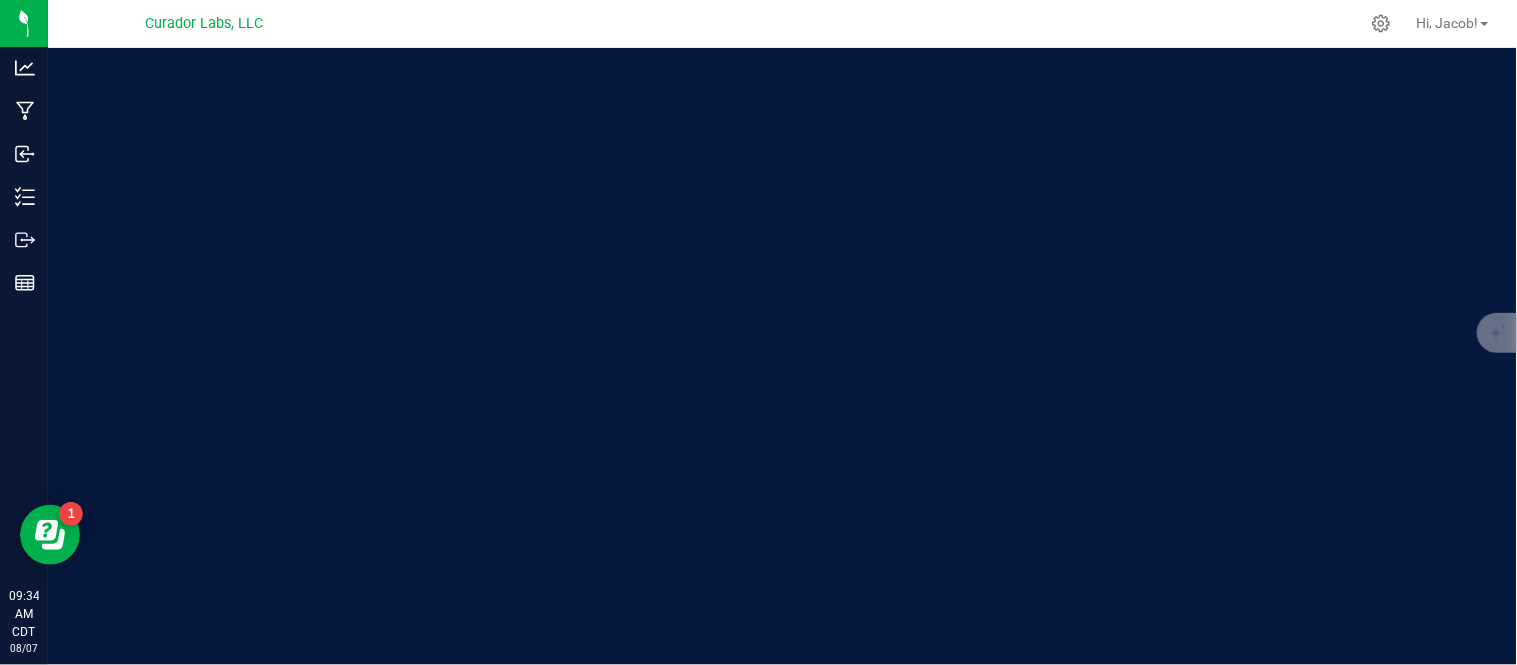 scroll, scrollTop: 0, scrollLeft: 0, axis: both 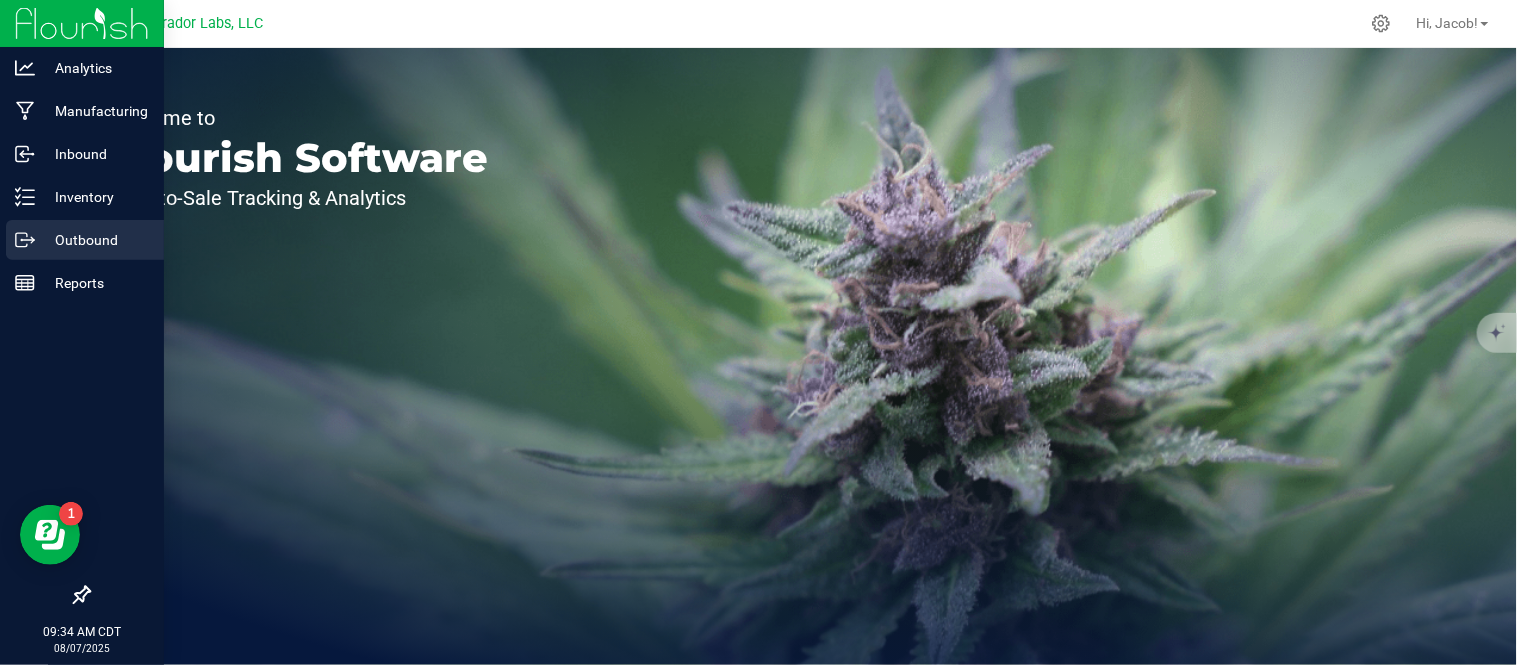 click 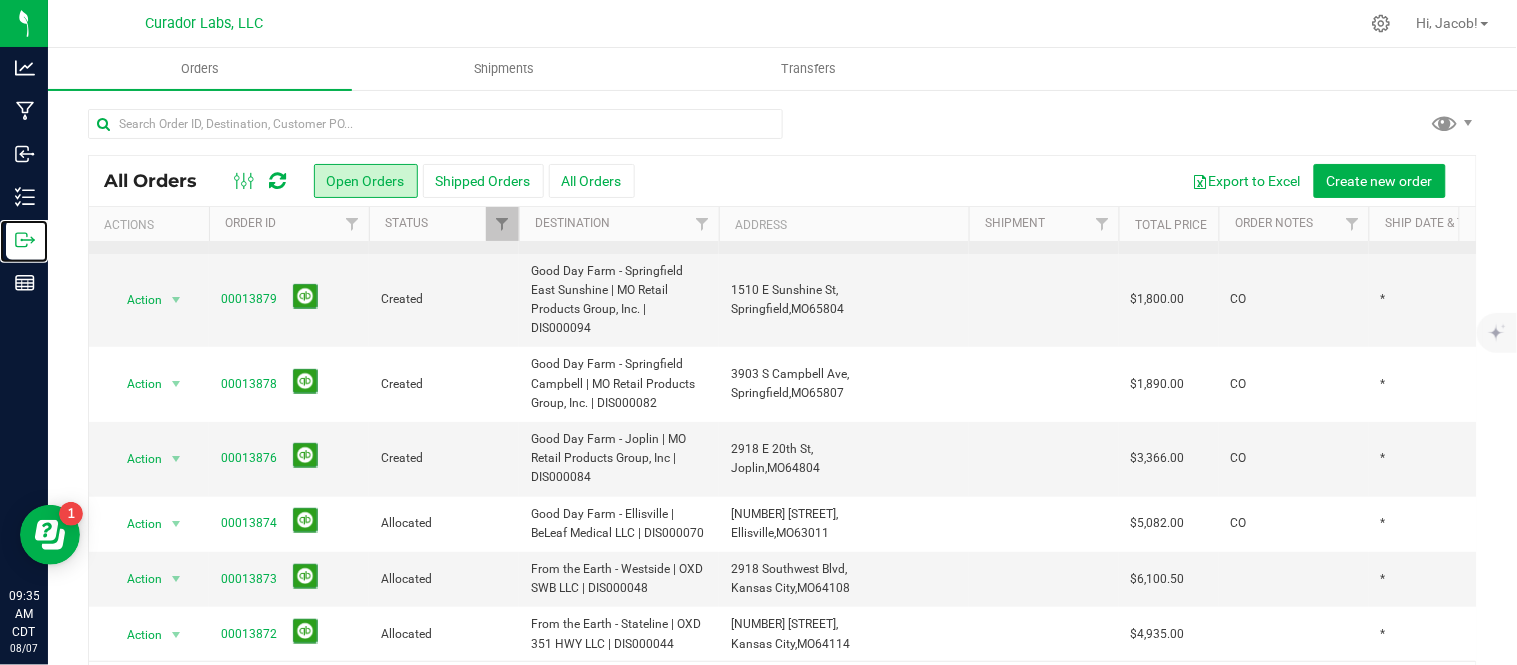 scroll, scrollTop: 194, scrollLeft: 0, axis: vertical 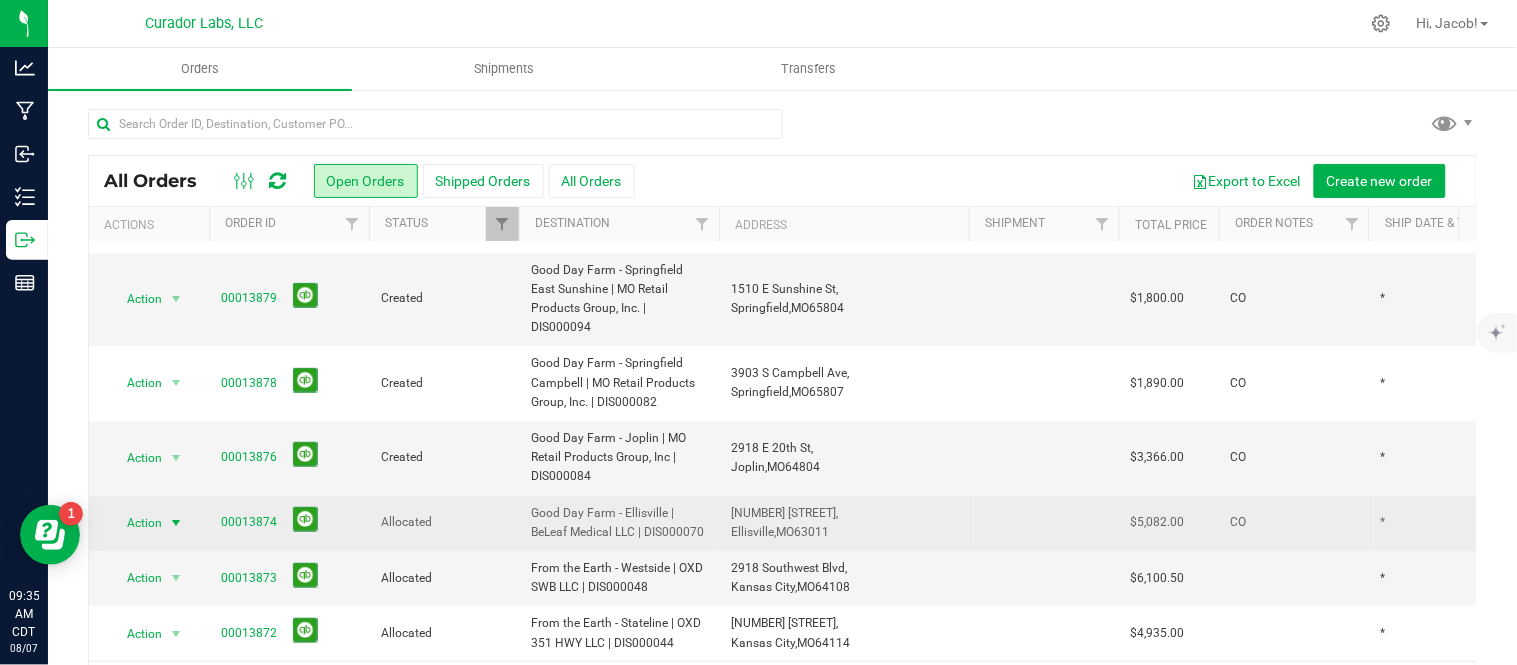 click on "Action" at bounding box center [136, 523] 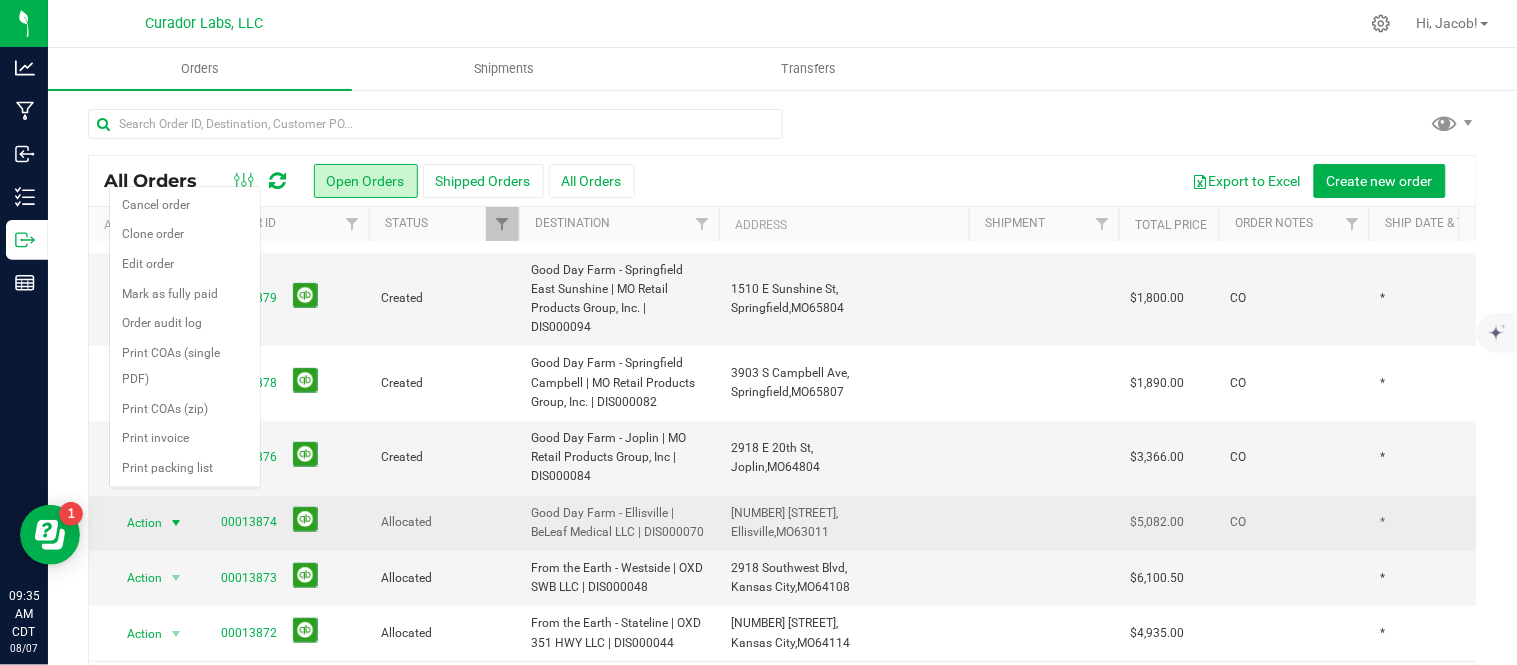 click at bounding box center [176, 523] 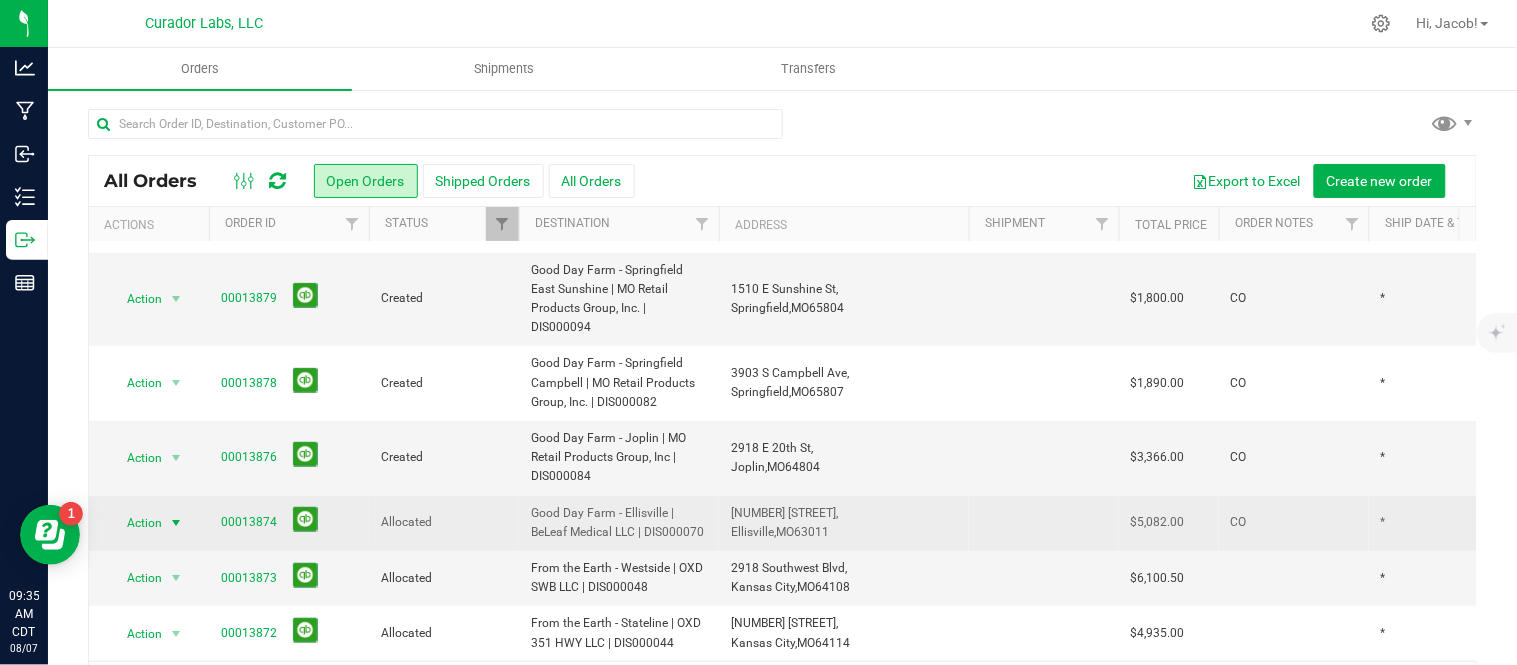 click at bounding box center [176, 523] 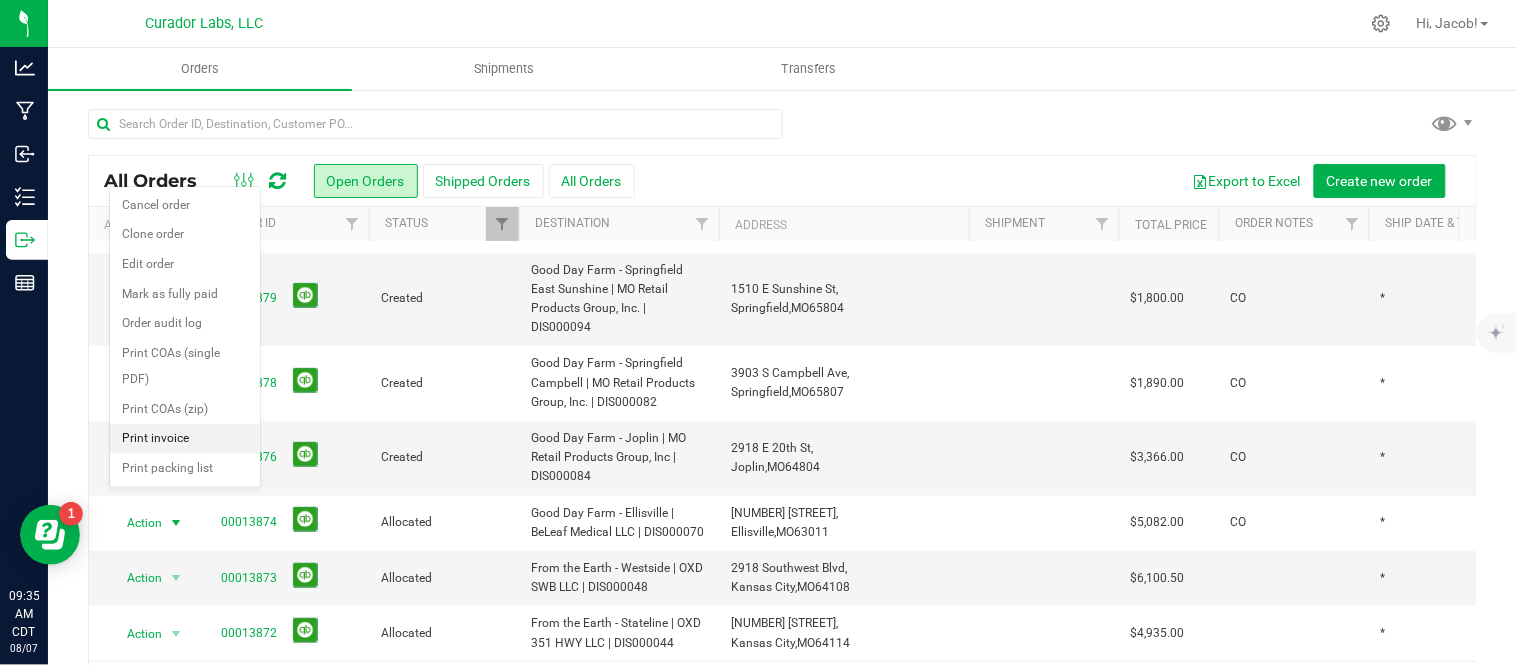 click on "Print invoice" at bounding box center (185, 439) 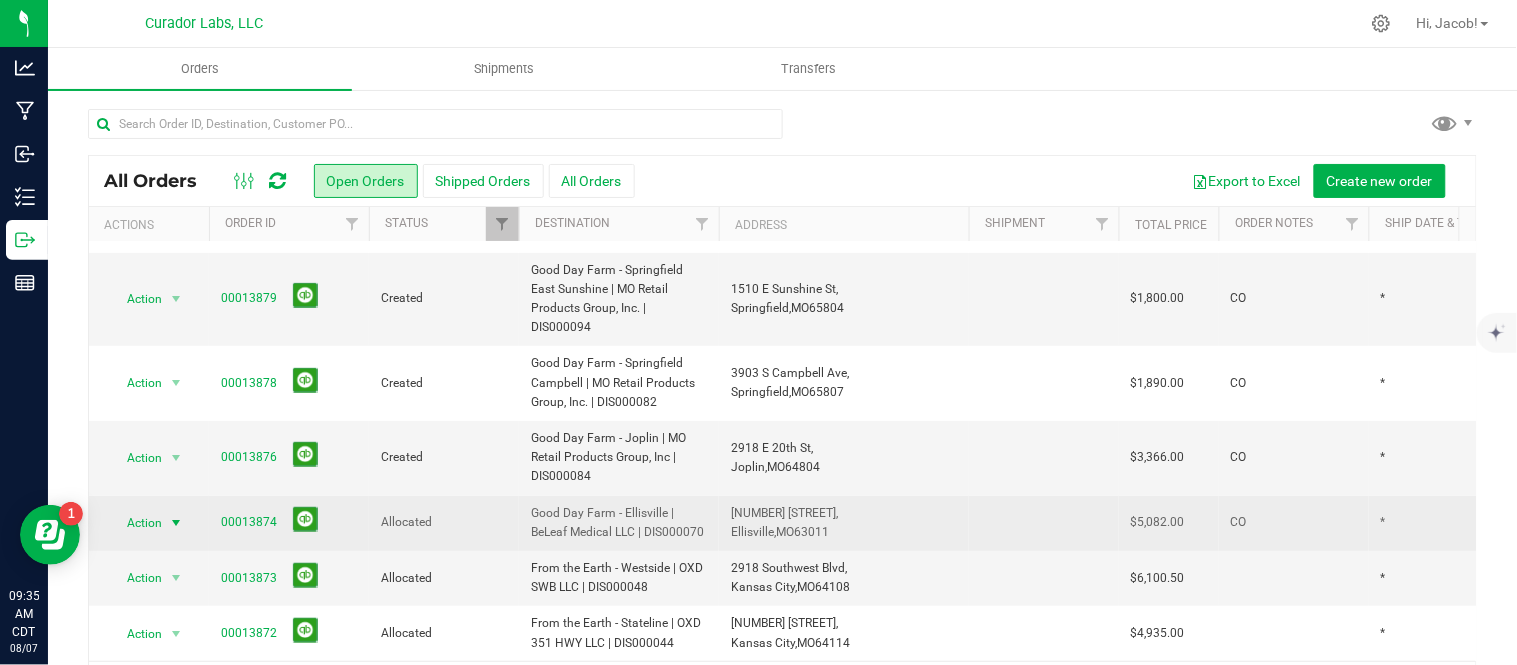 click at bounding box center [176, 523] 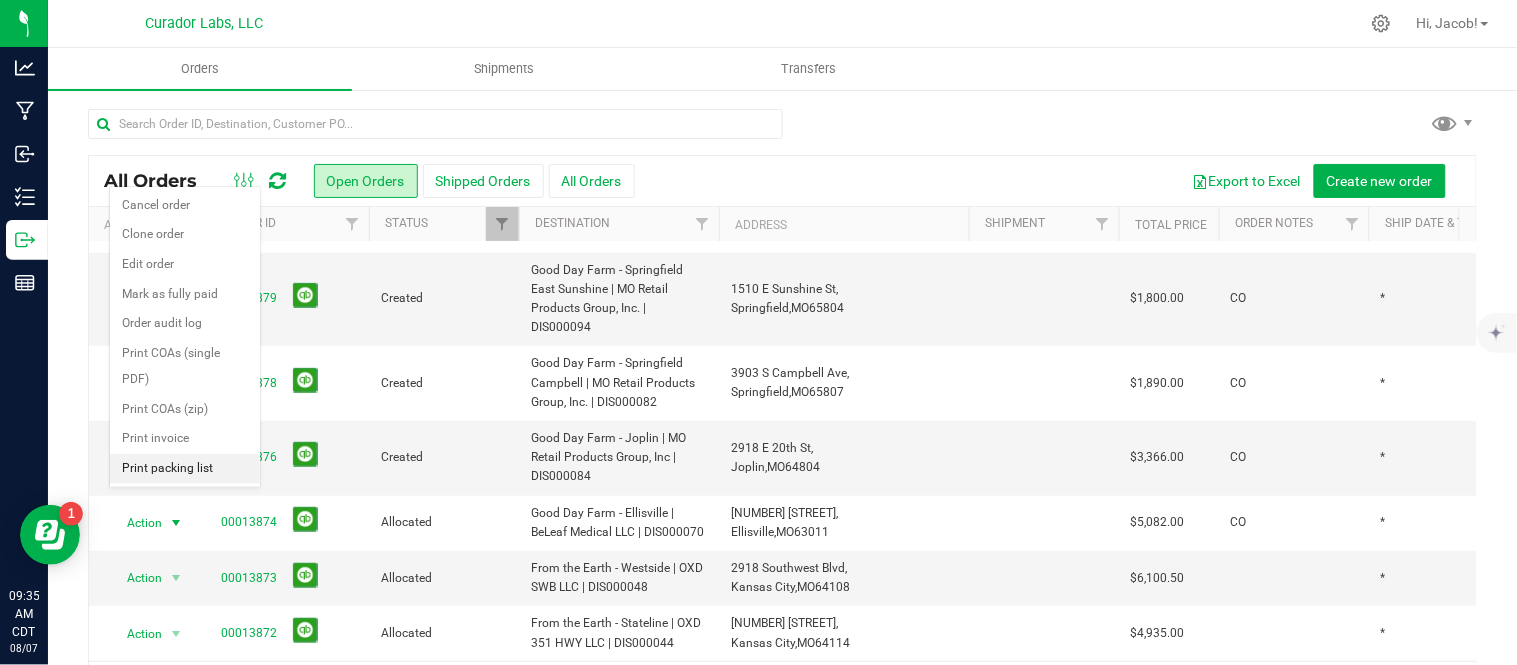 click on "Print packing list" at bounding box center (185, 469) 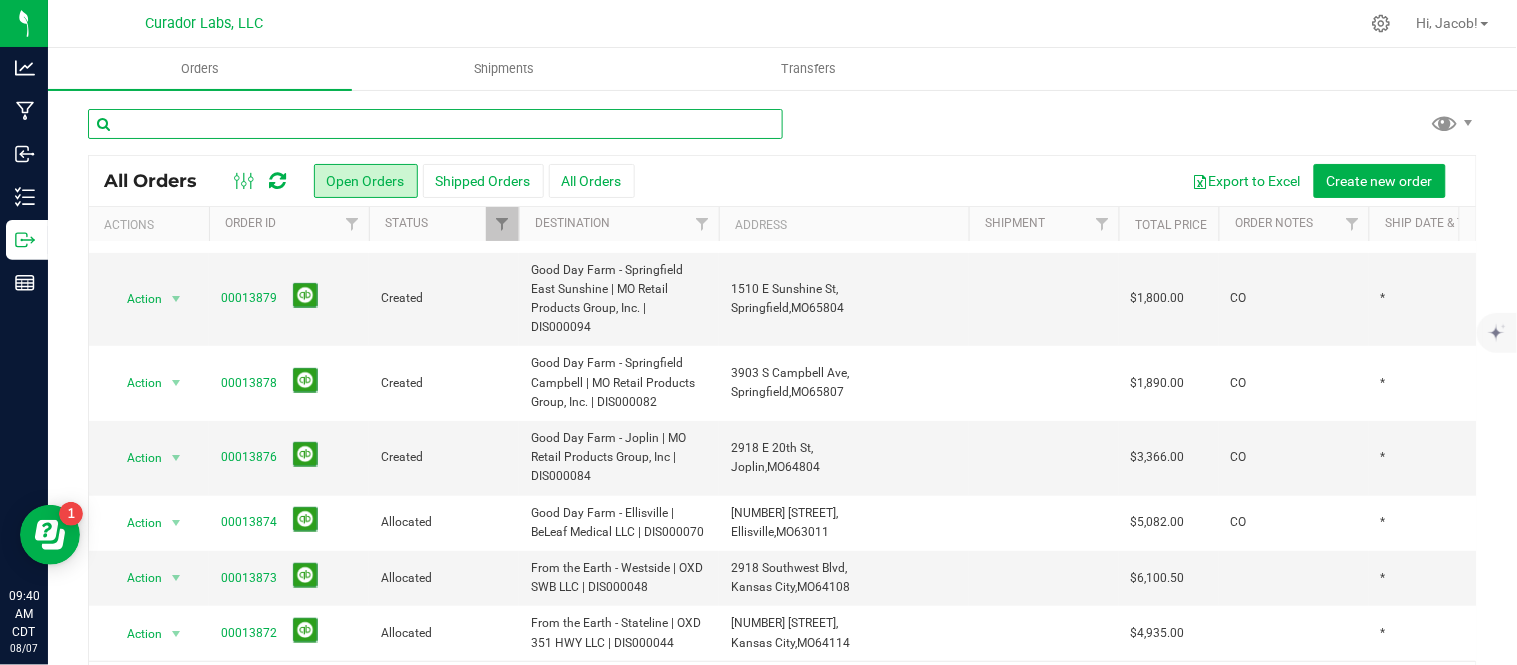 click at bounding box center (435, 124) 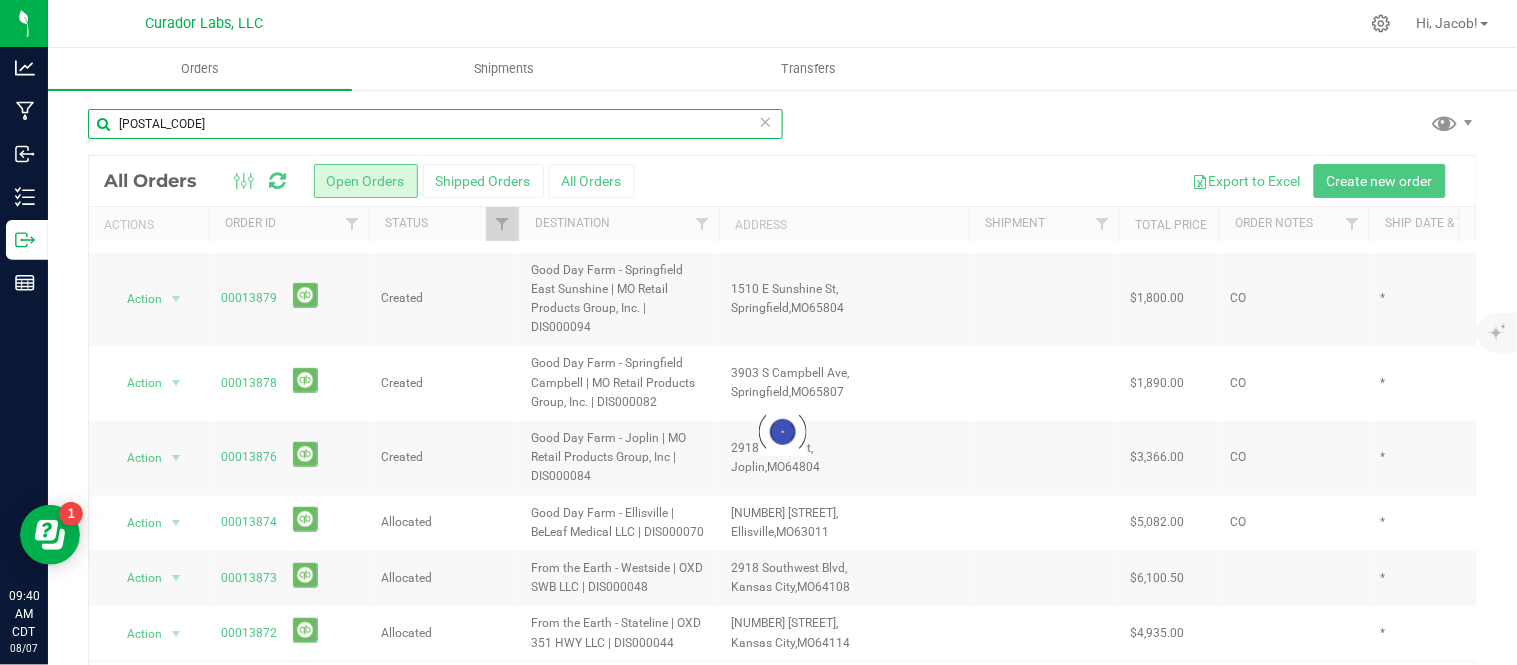 scroll, scrollTop: 0, scrollLeft: 0, axis: both 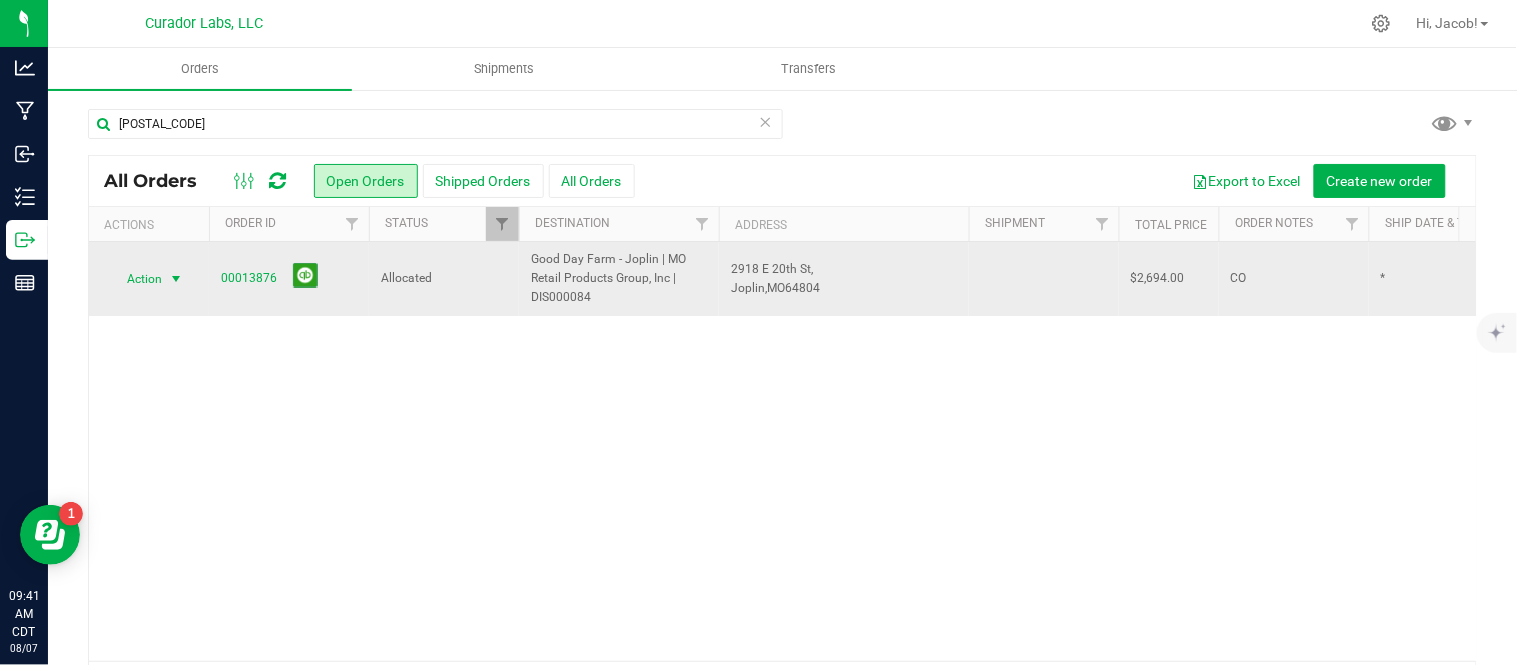 click on "Action" at bounding box center [136, 279] 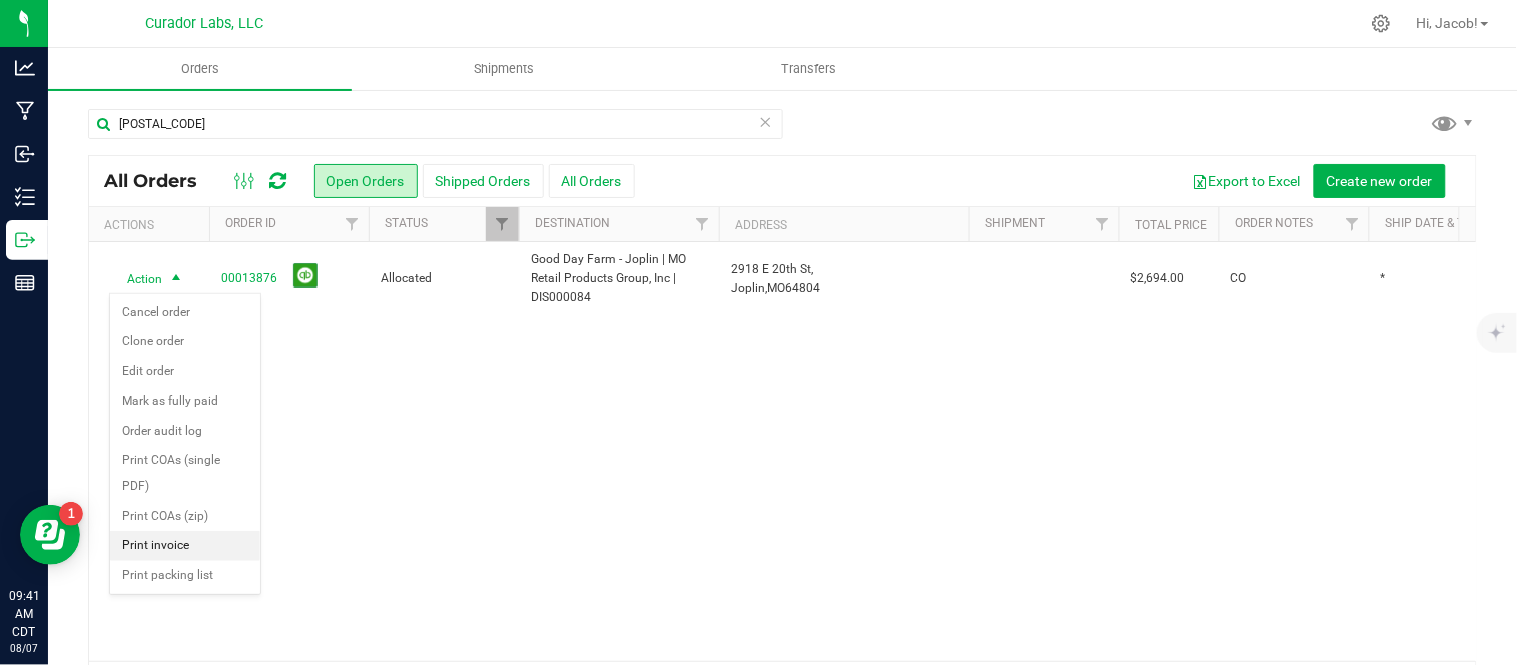 click on "Print invoice" at bounding box center [185, 546] 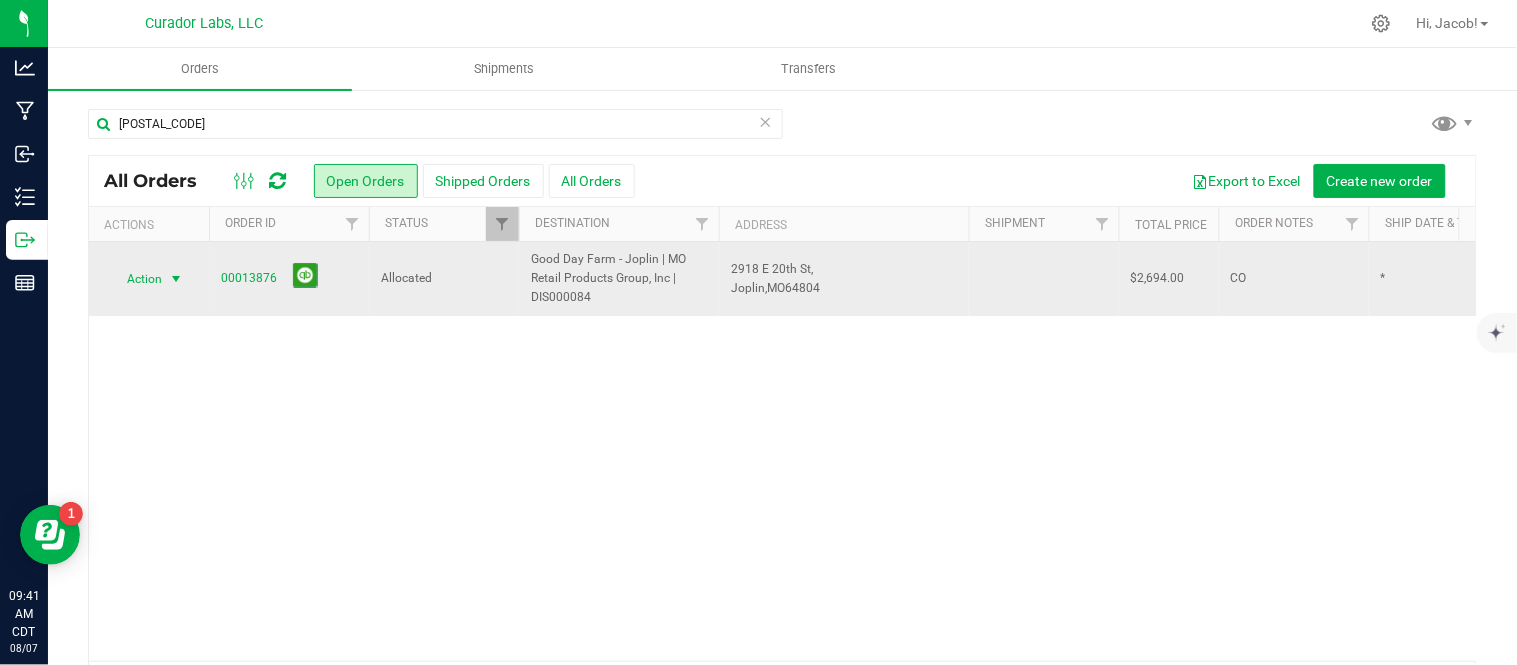 click at bounding box center [176, 279] 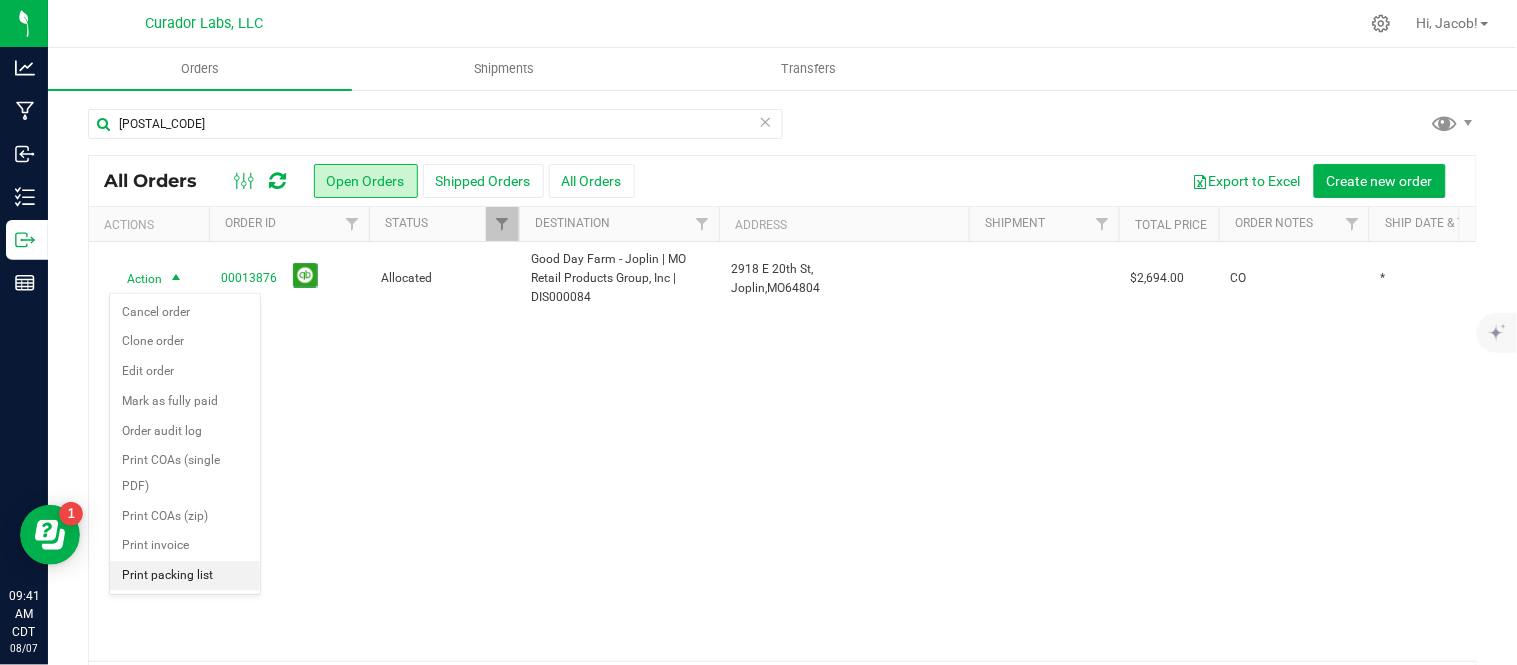 click on "Print packing list" at bounding box center [185, 576] 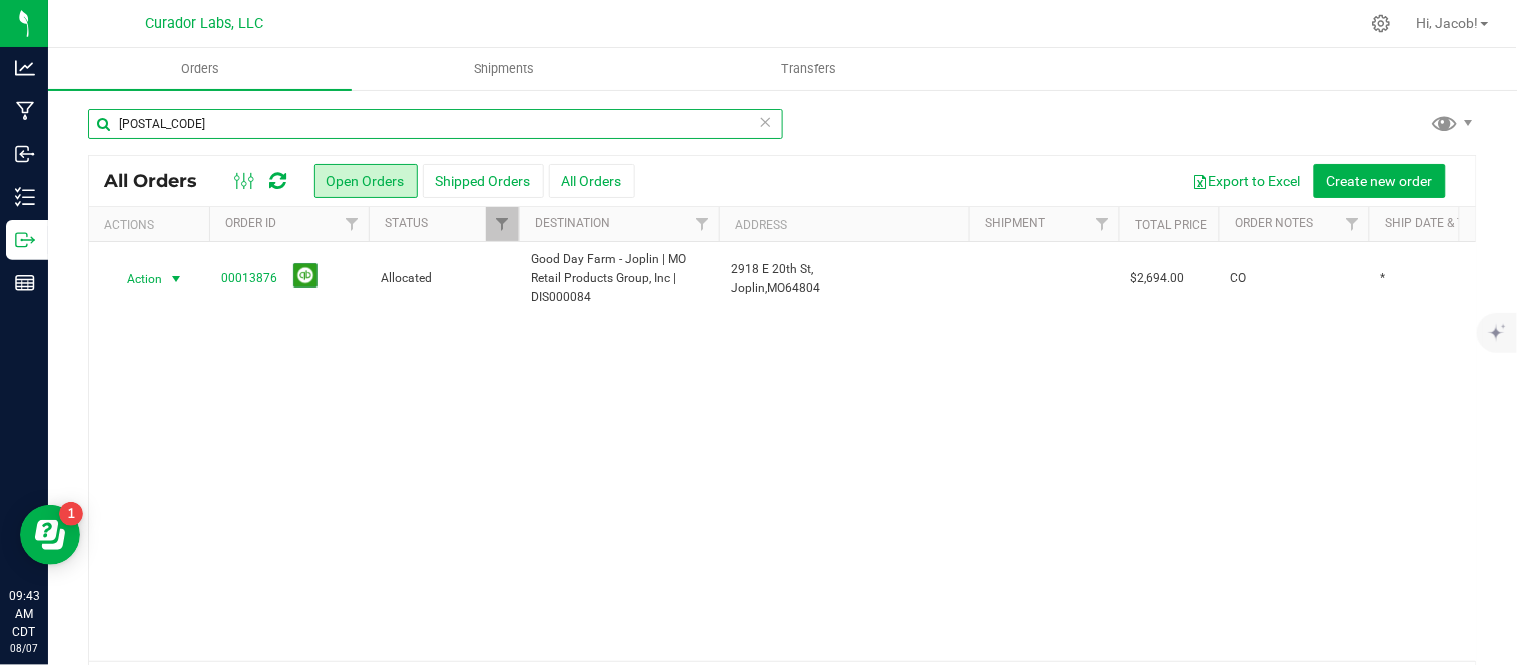 click on "13876" at bounding box center (435, 124) 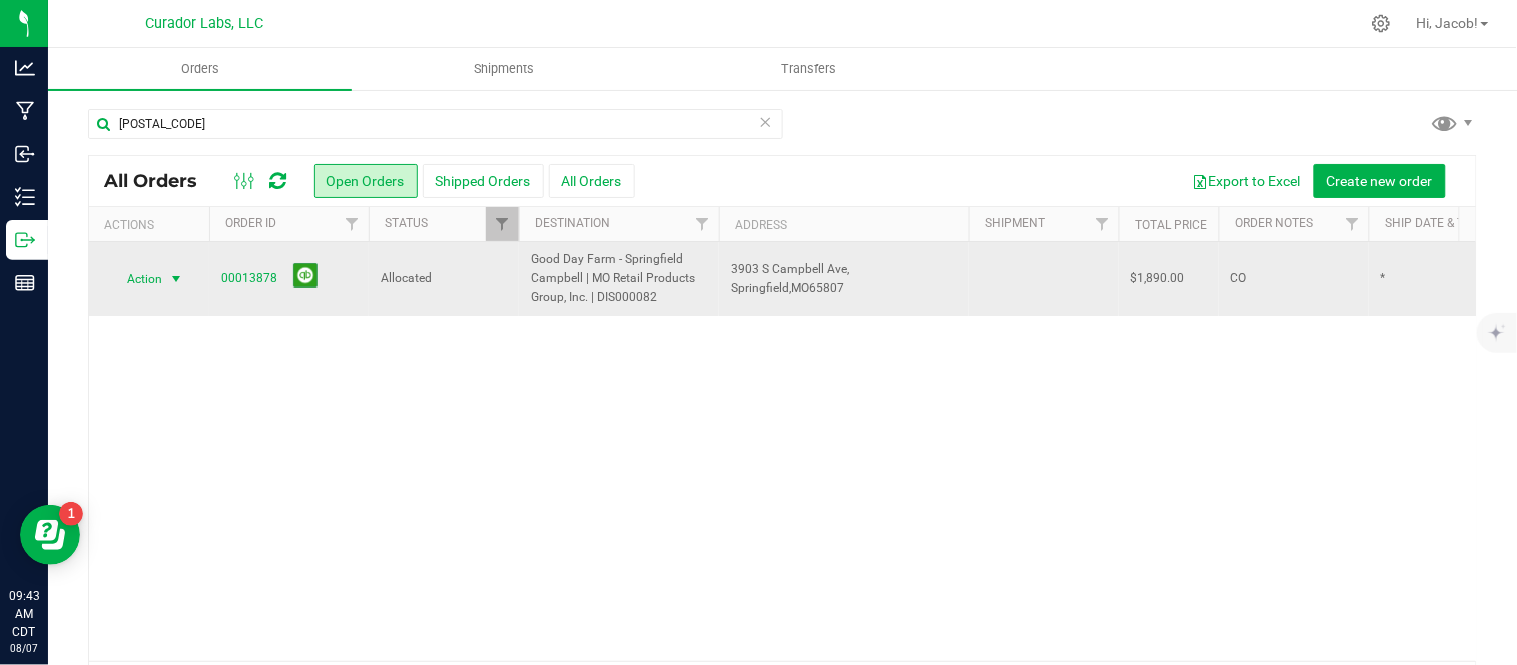 click at bounding box center (176, 279) 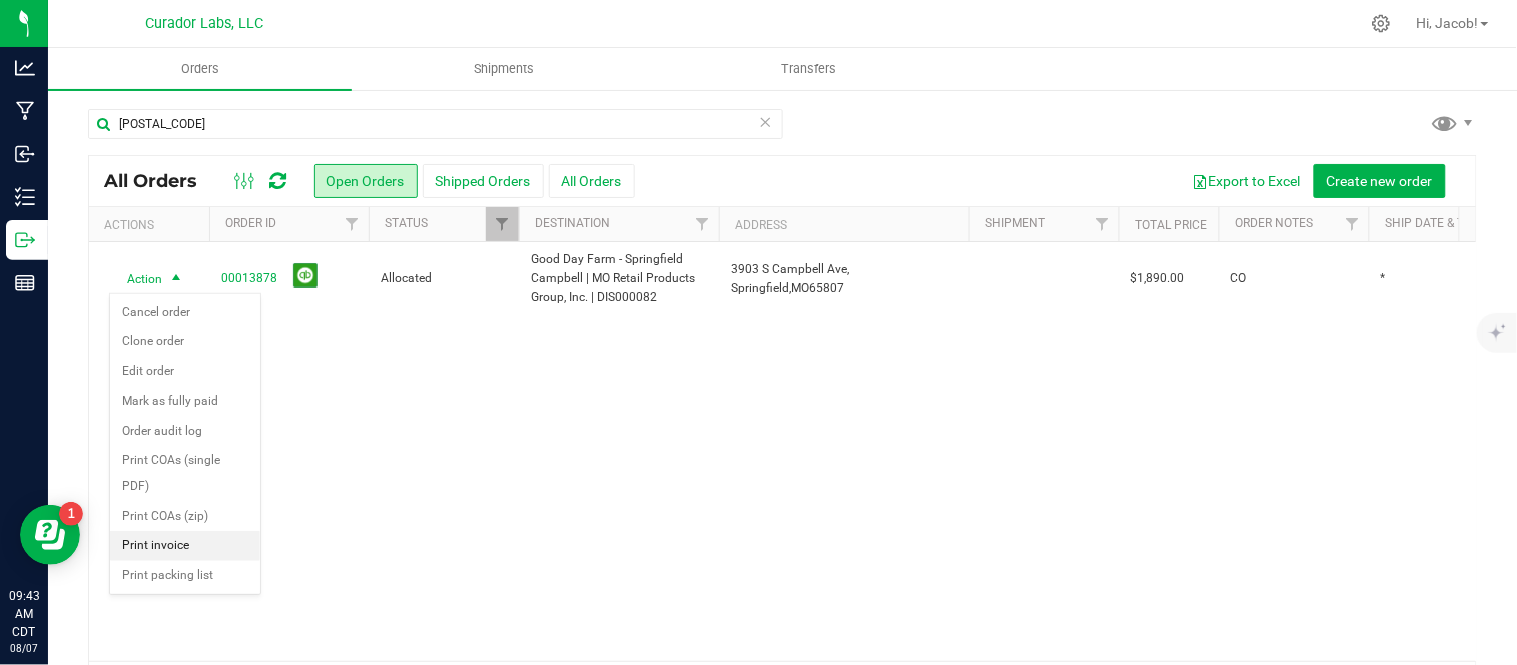 click on "Print invoice" at bounding box center (185, 546) 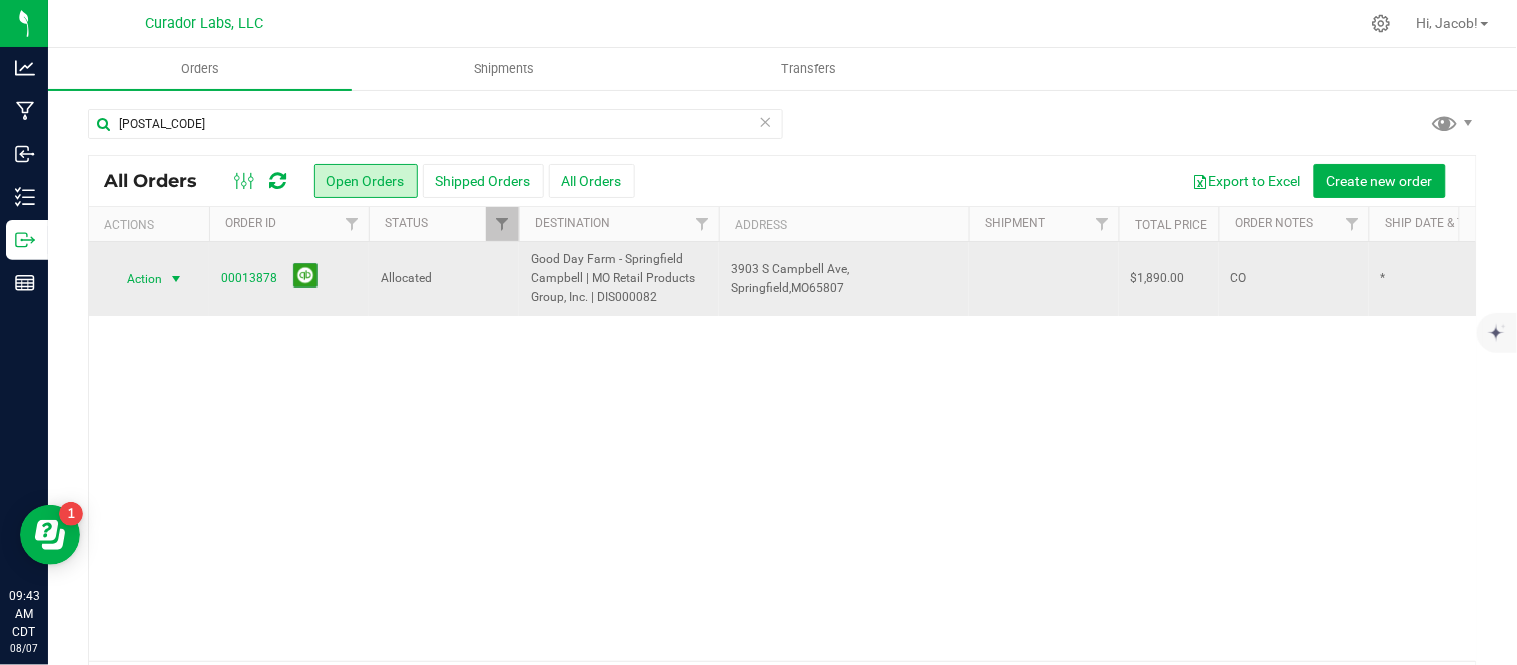 click on "Action" at bounding box center [136, 279] 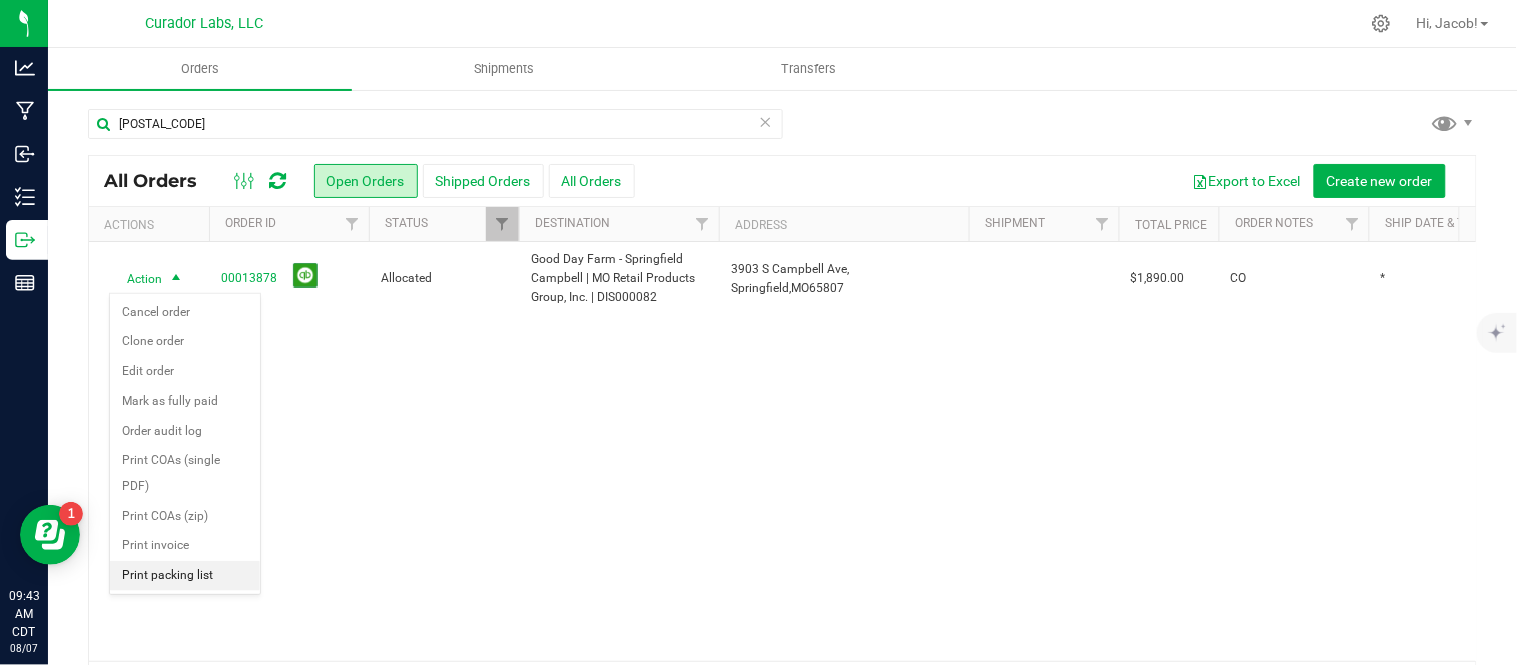 click on "Print packing list" at bounding box center (185, 576) 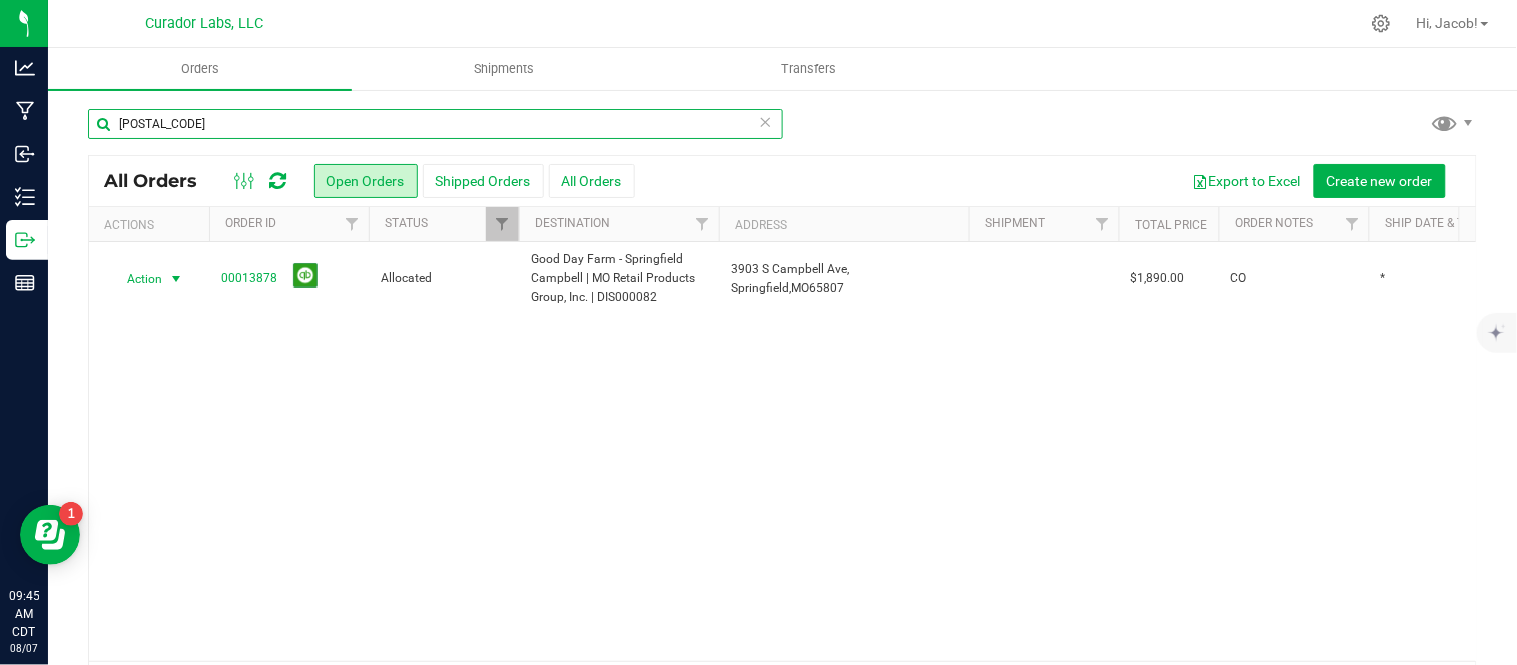 click on "13878" at bounding box center (435, 124) 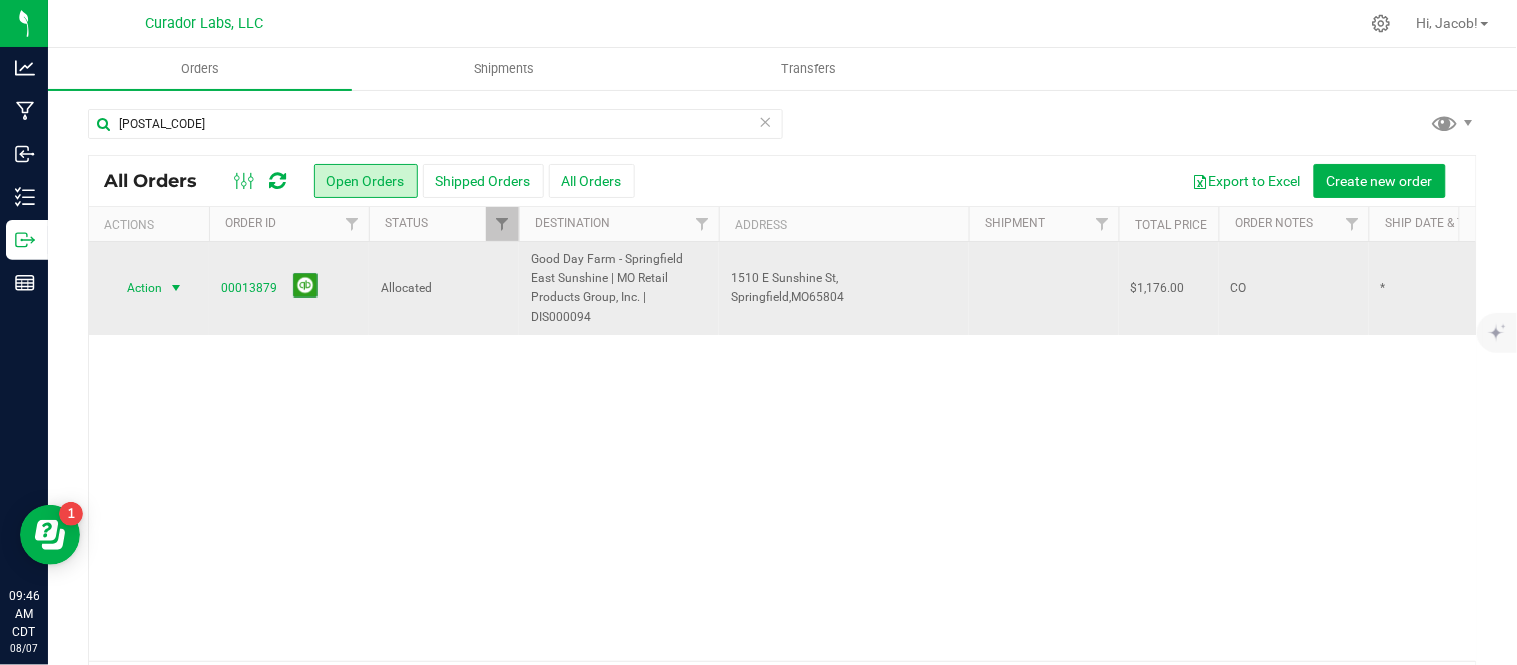 click at bounding box center (176, 288) 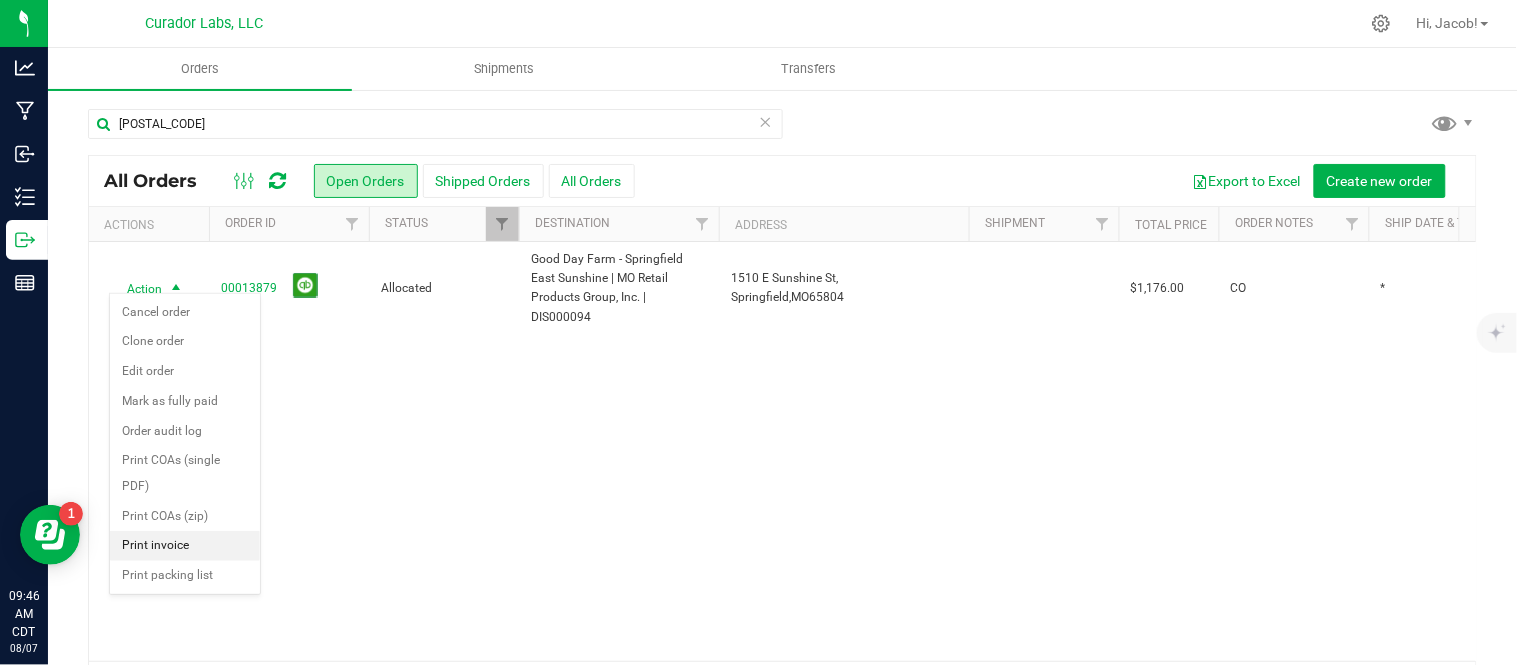 click on "Print invoice" at bounding box center (185, 546) 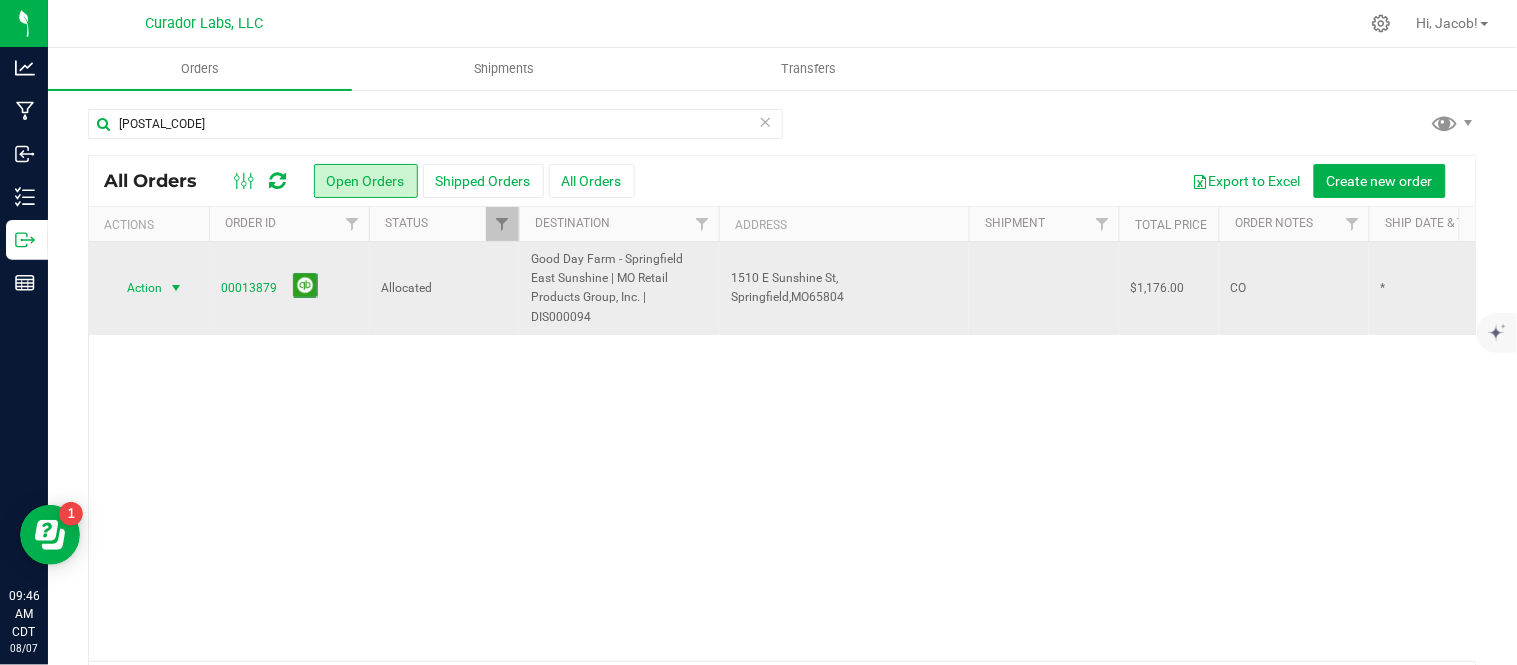 click at bounding box center [176, 288] 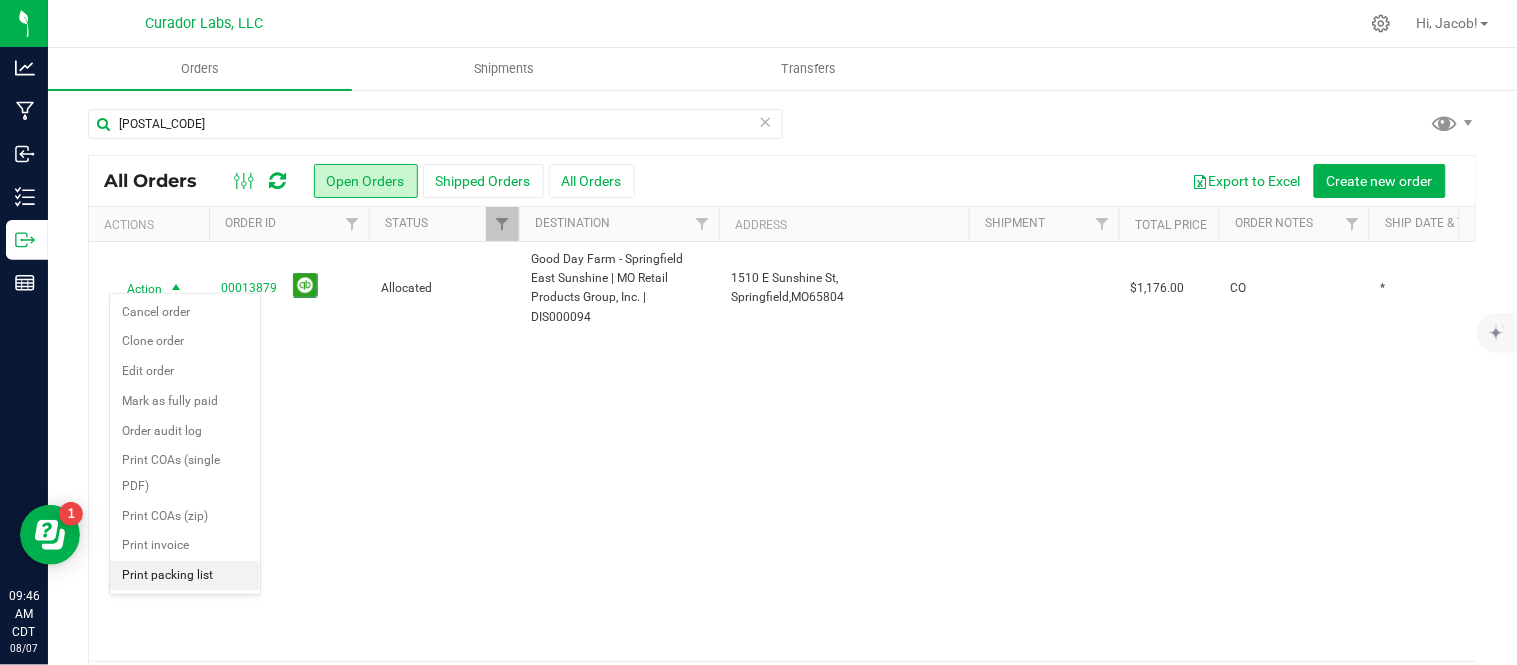 click on "Print packing list" at bounding box center (185, 576) 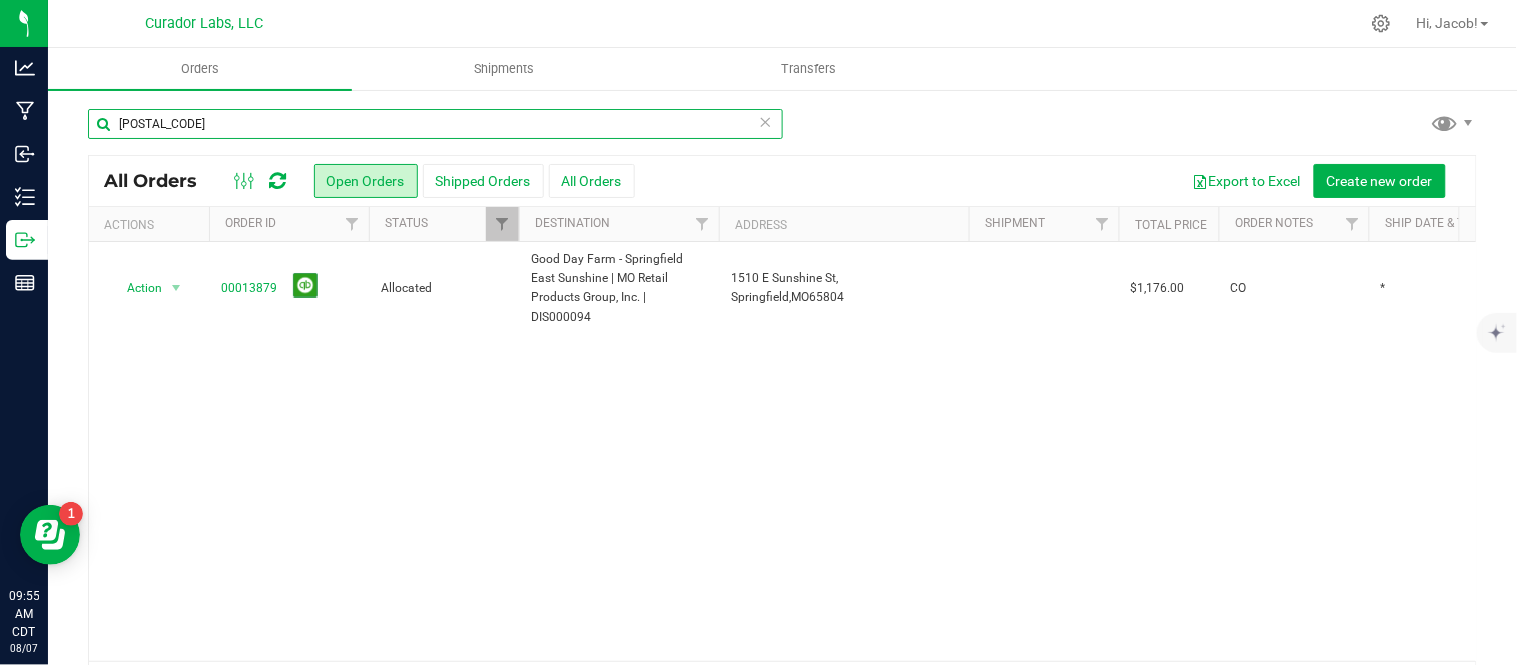 click on "13879" at bounding box center [435, 124] 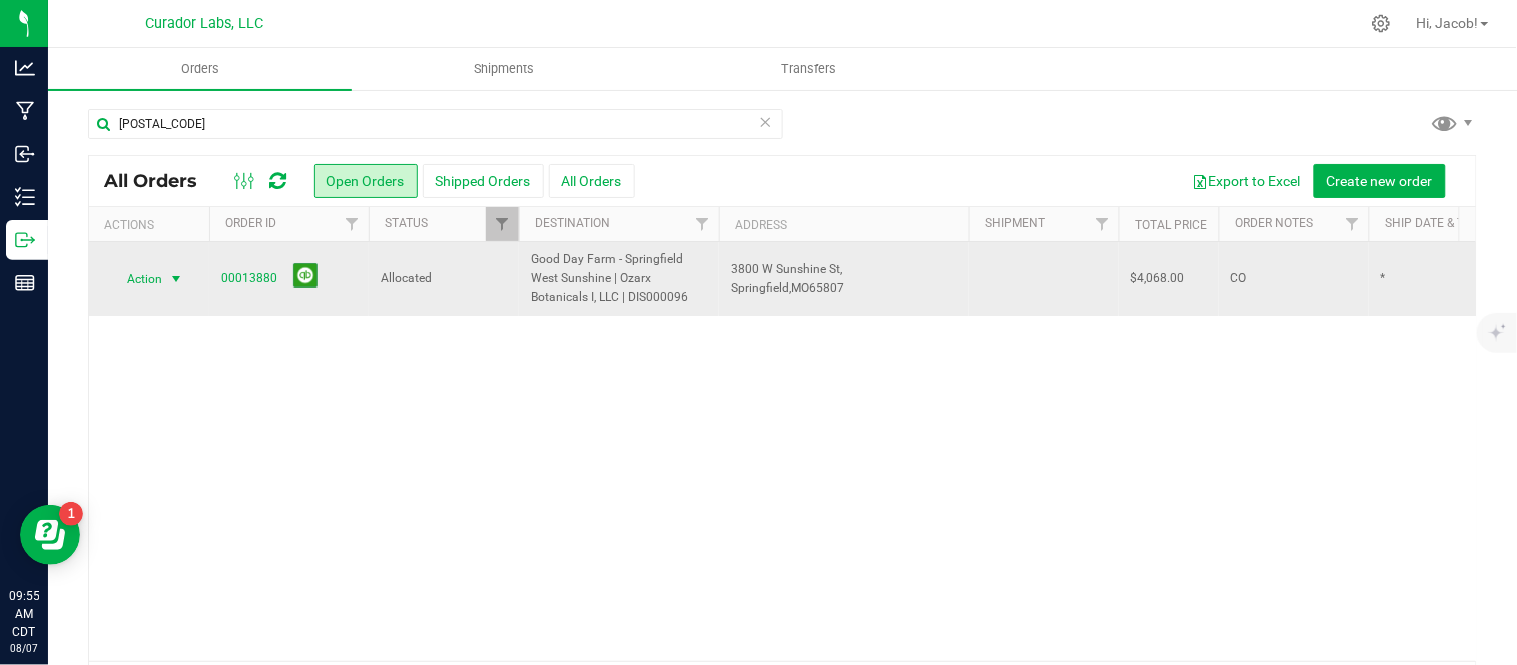 click on "Action" at bounding box center [136, 279] 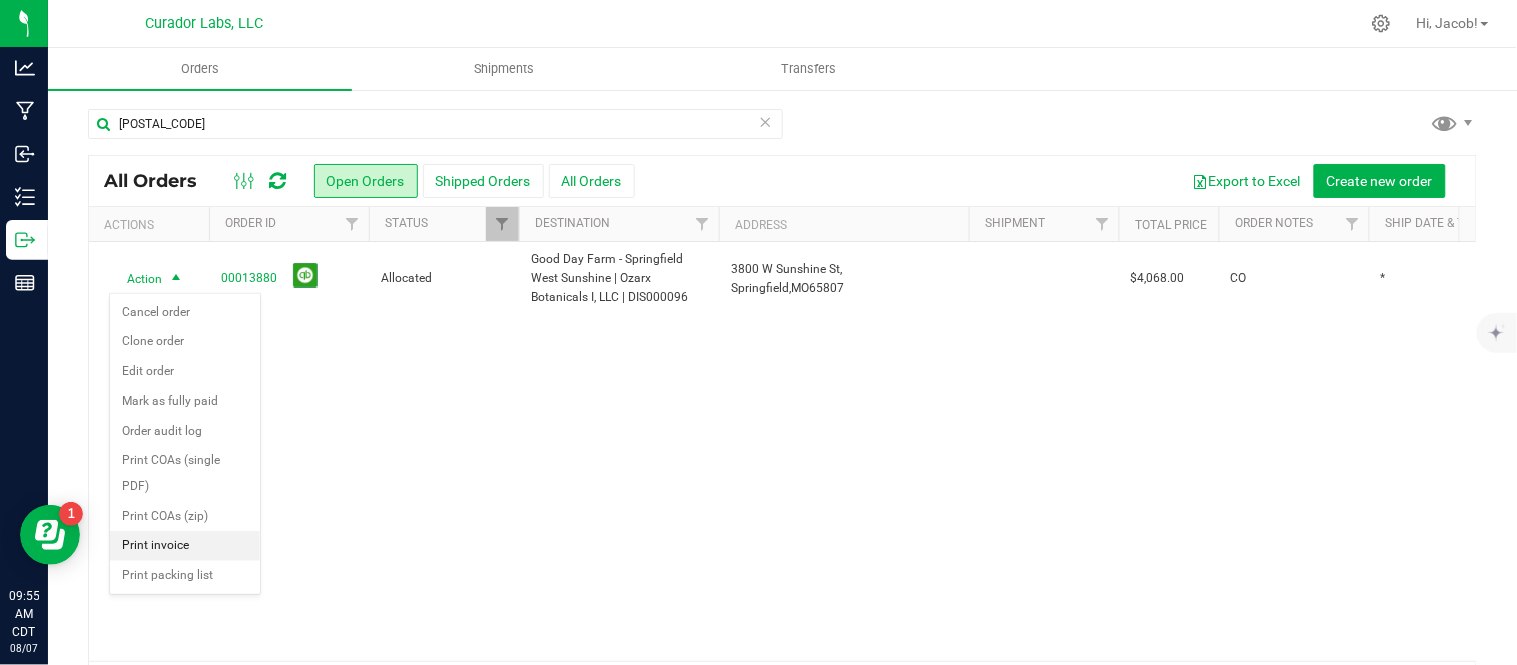 click on "Print invoice" at bounding box center [185, 546] 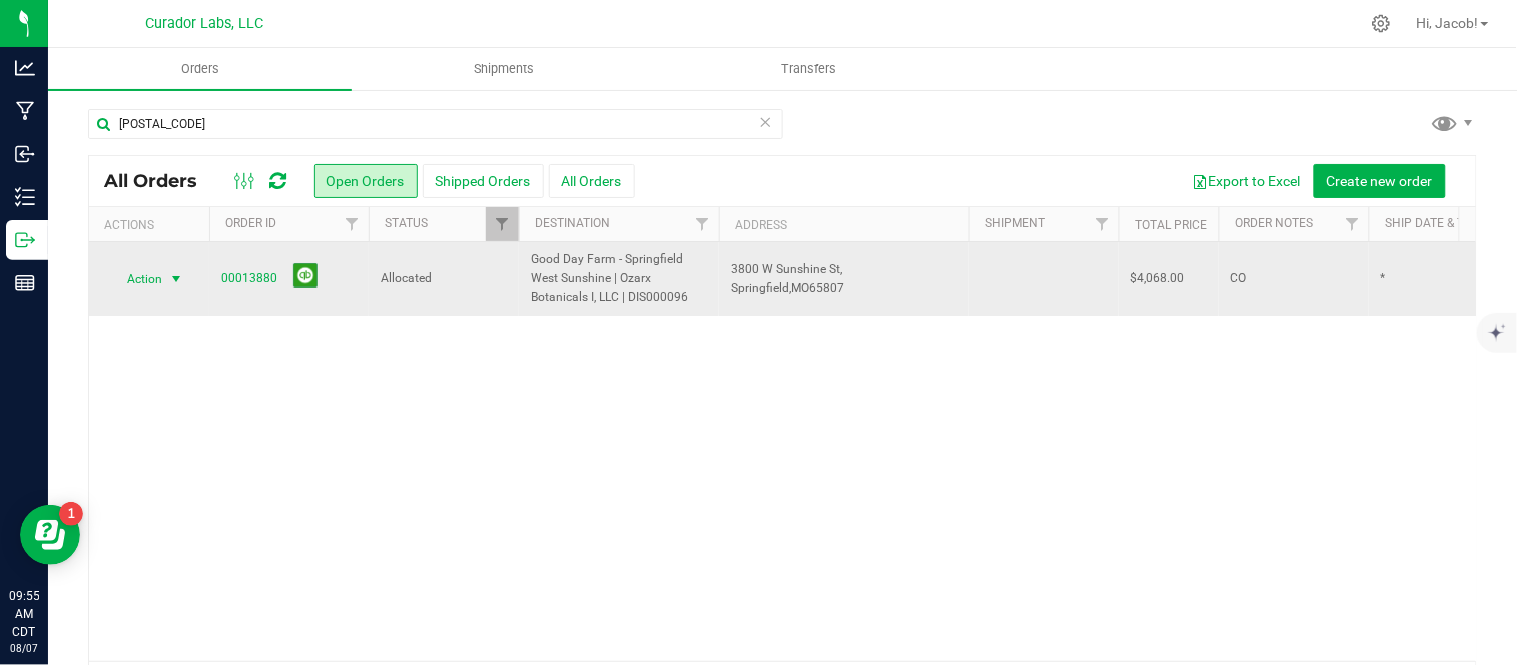 click on "Action" at bounding box center (136, 279) 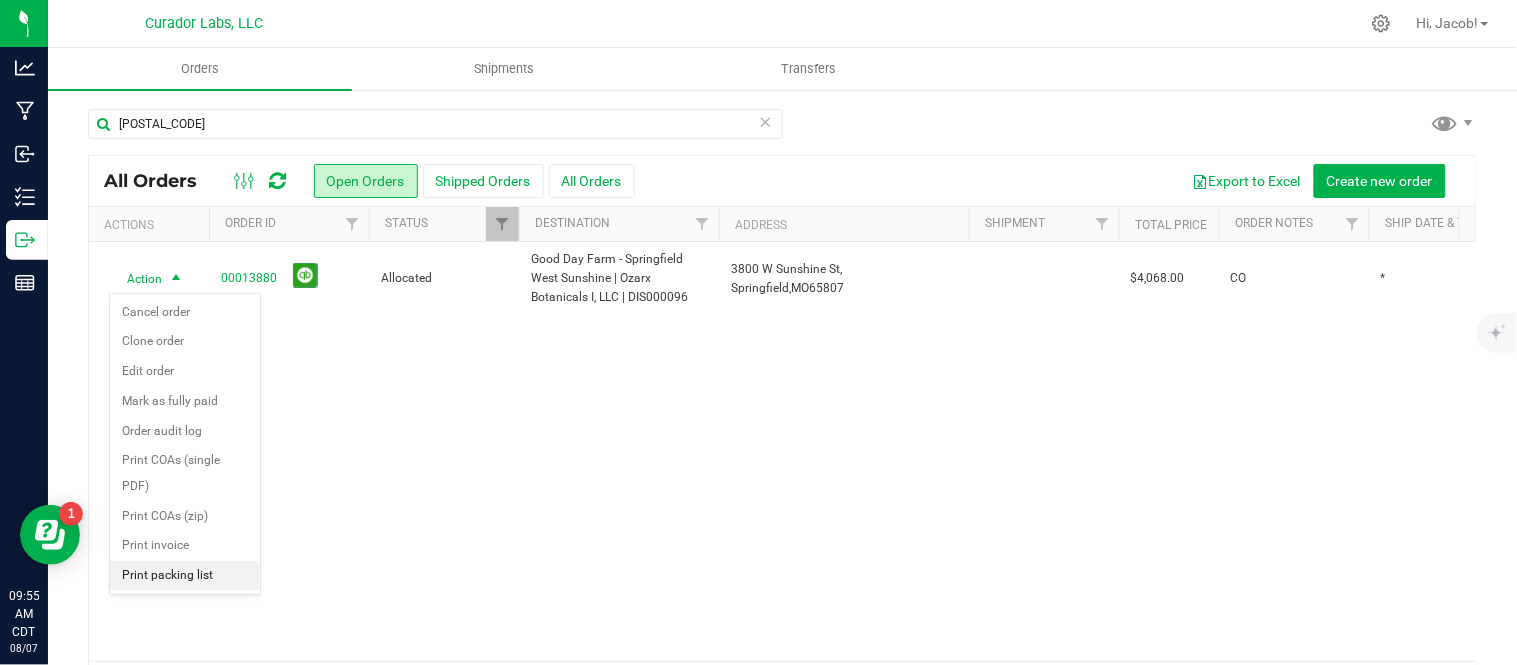 click on "Print packing list" at bounding box center (185, 576) 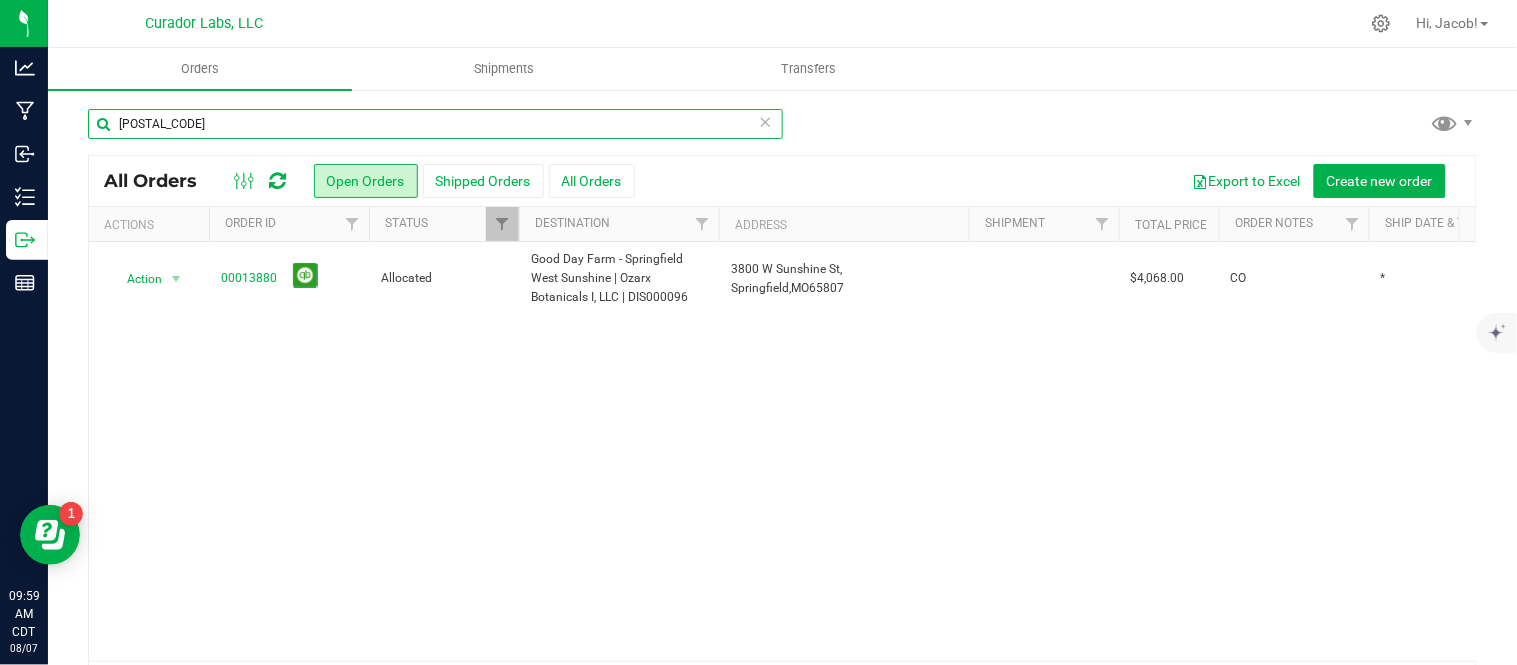 click on "13880" at bounding box center [435, 124] 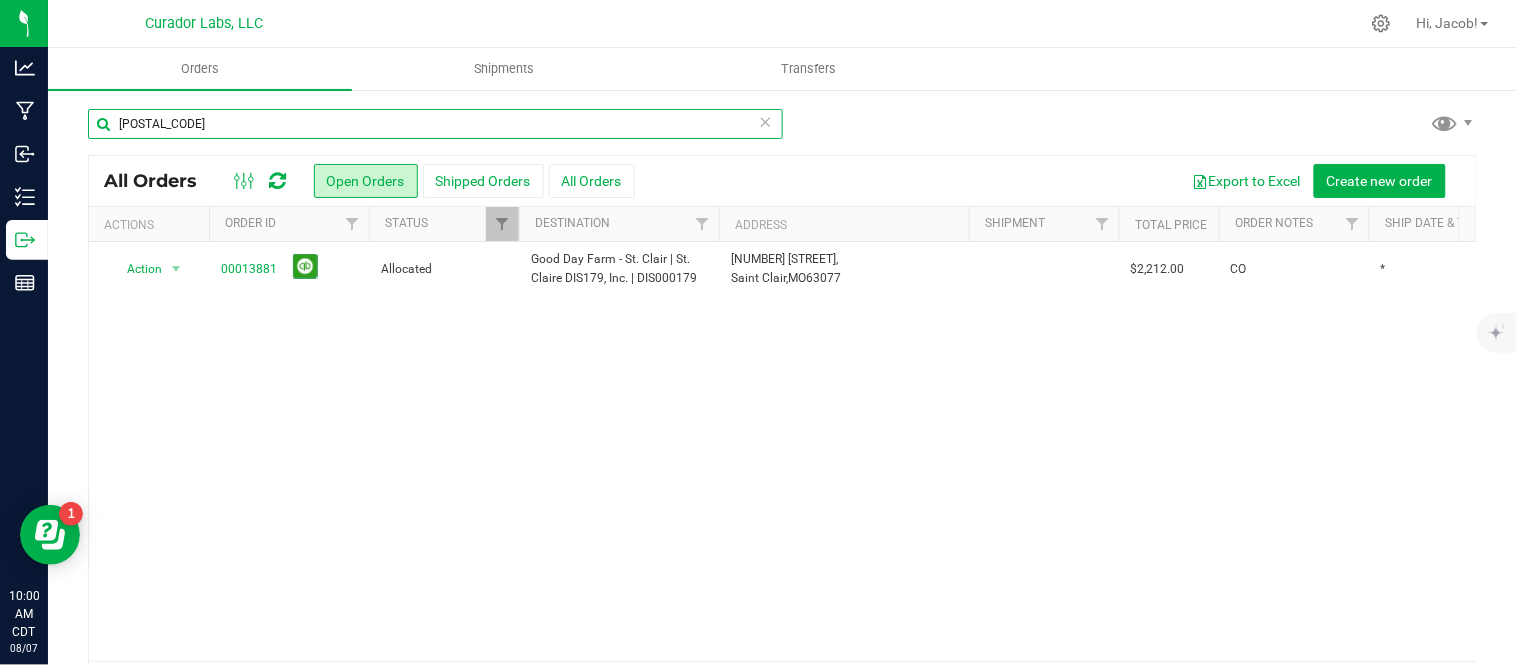 click on "13881" at bounding box center [435, 124] 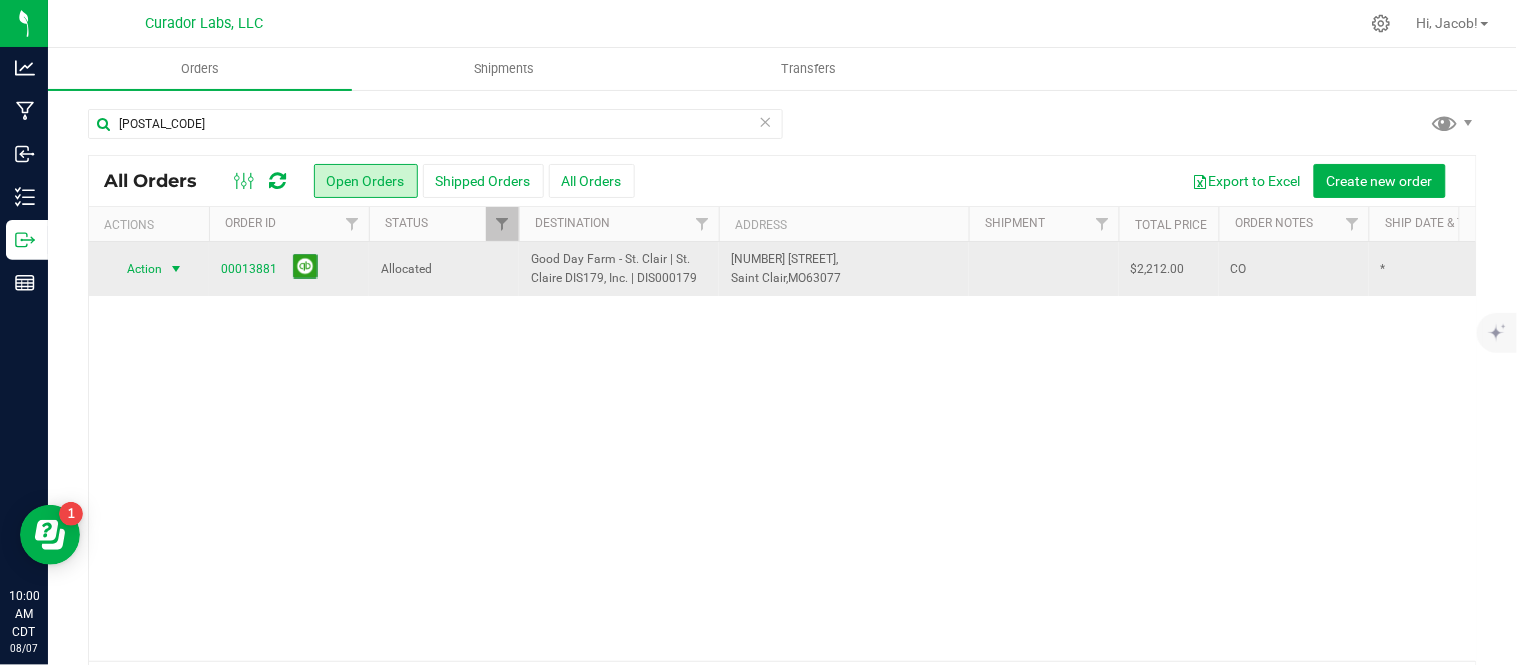 click at bounding box center (176, 269) 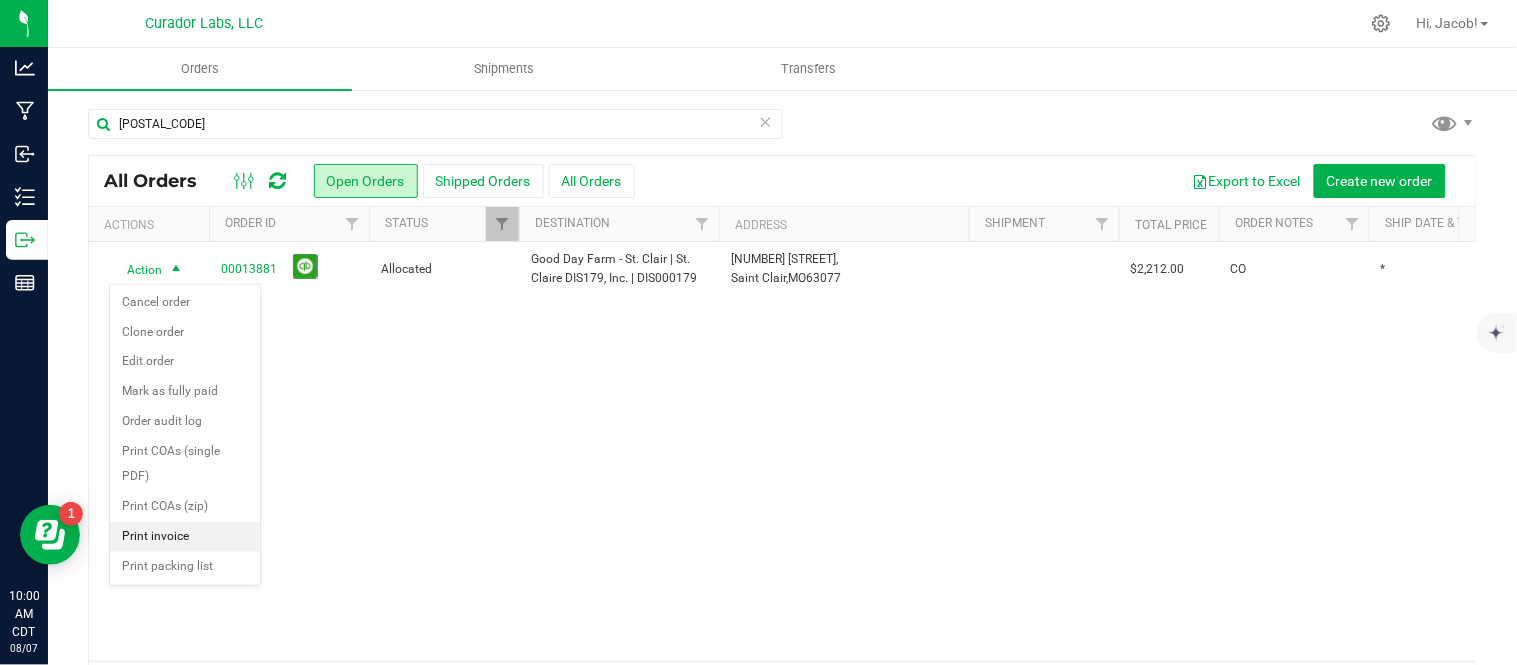 click on "Print invoice" at bounding box center [185, 537] 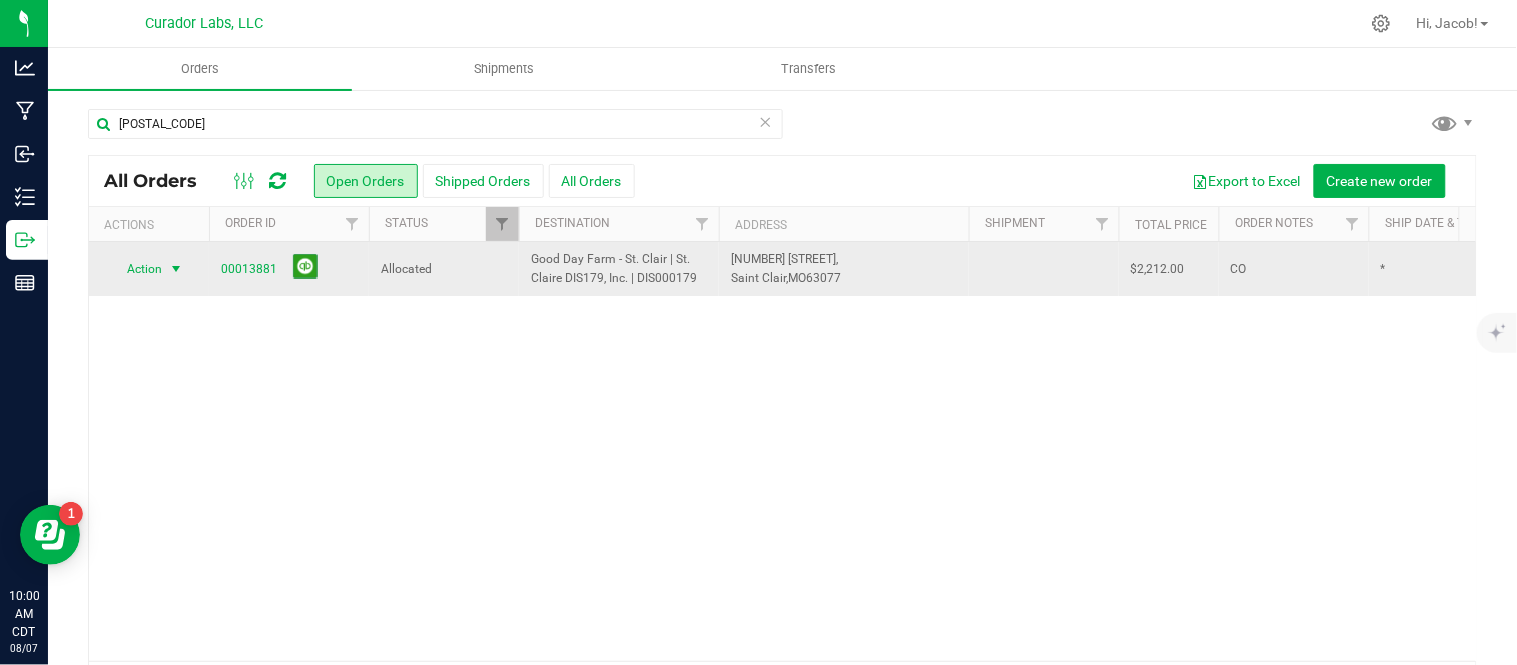 click at bounding box center (176, 269) 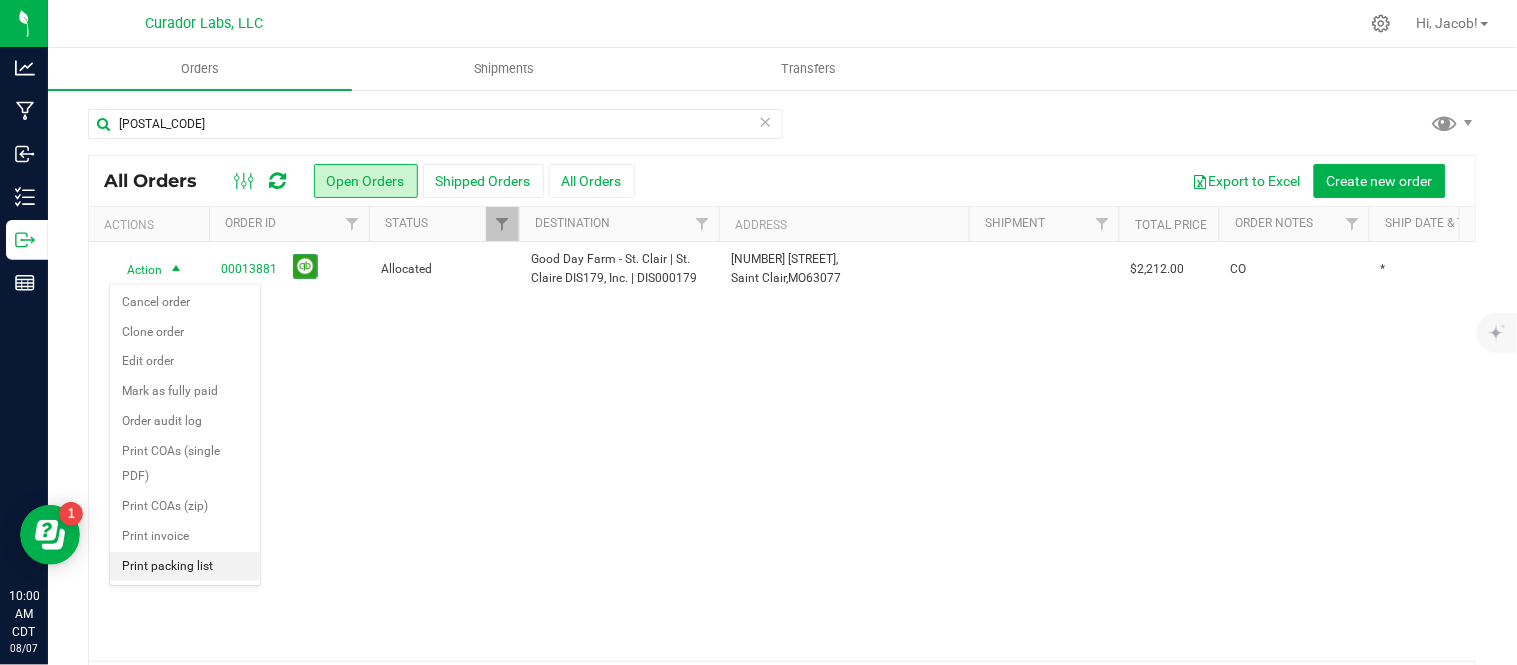 click on "Print packing list" at bounding box center (185, 567) 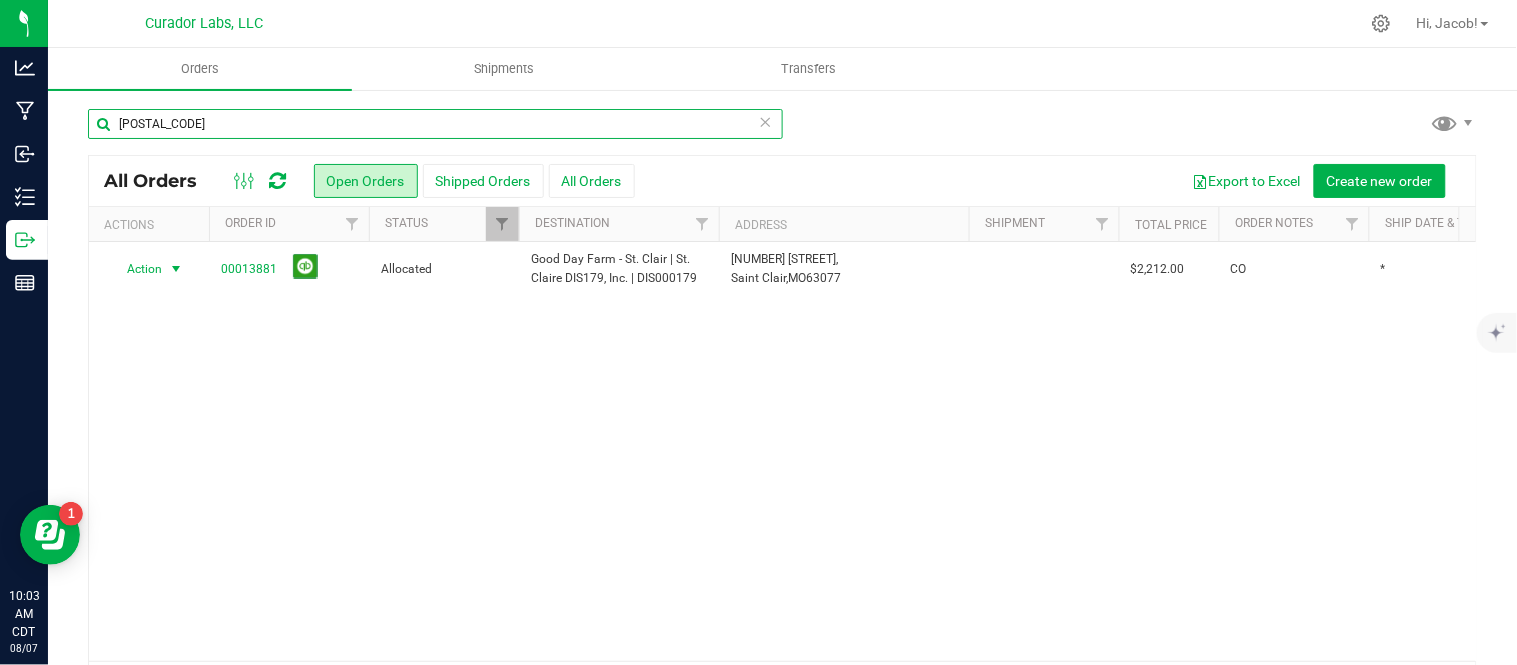 click on "13881" at bounding box center [435, 124] 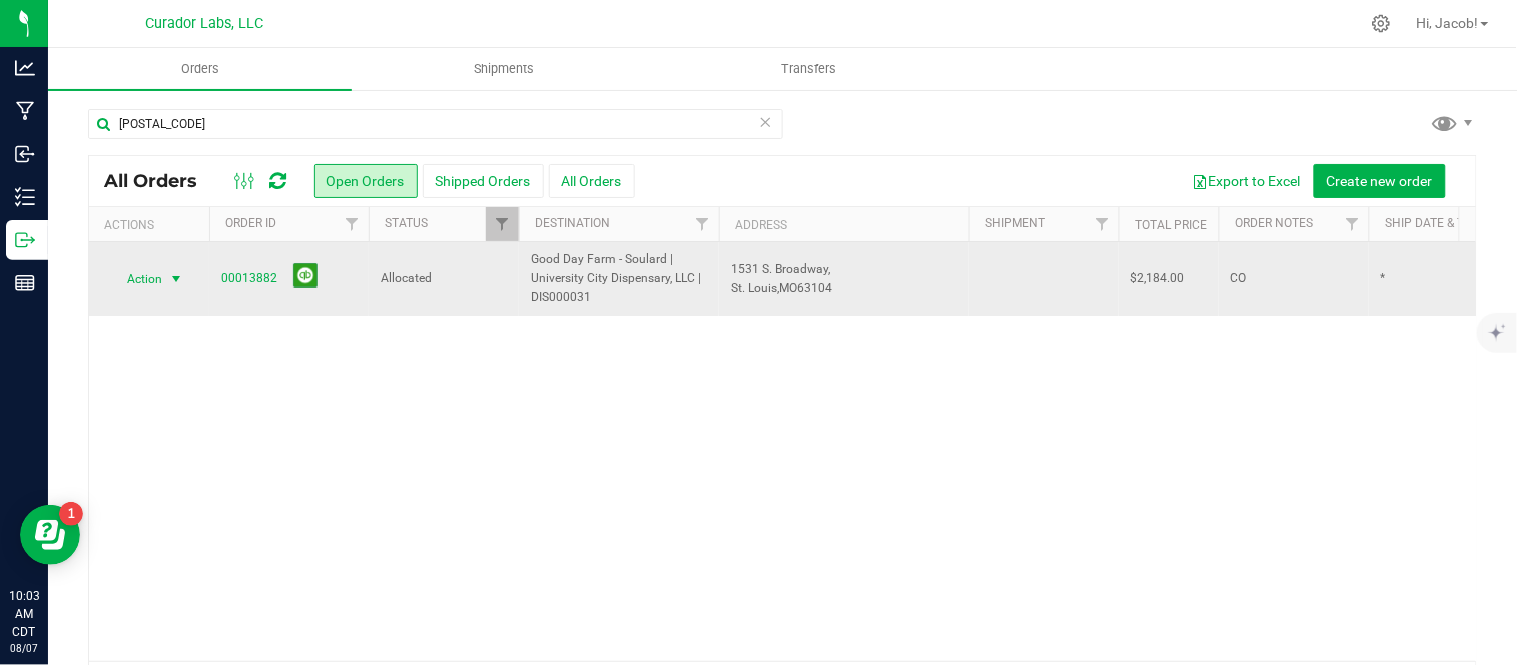 click at bounding box center (176, 279) 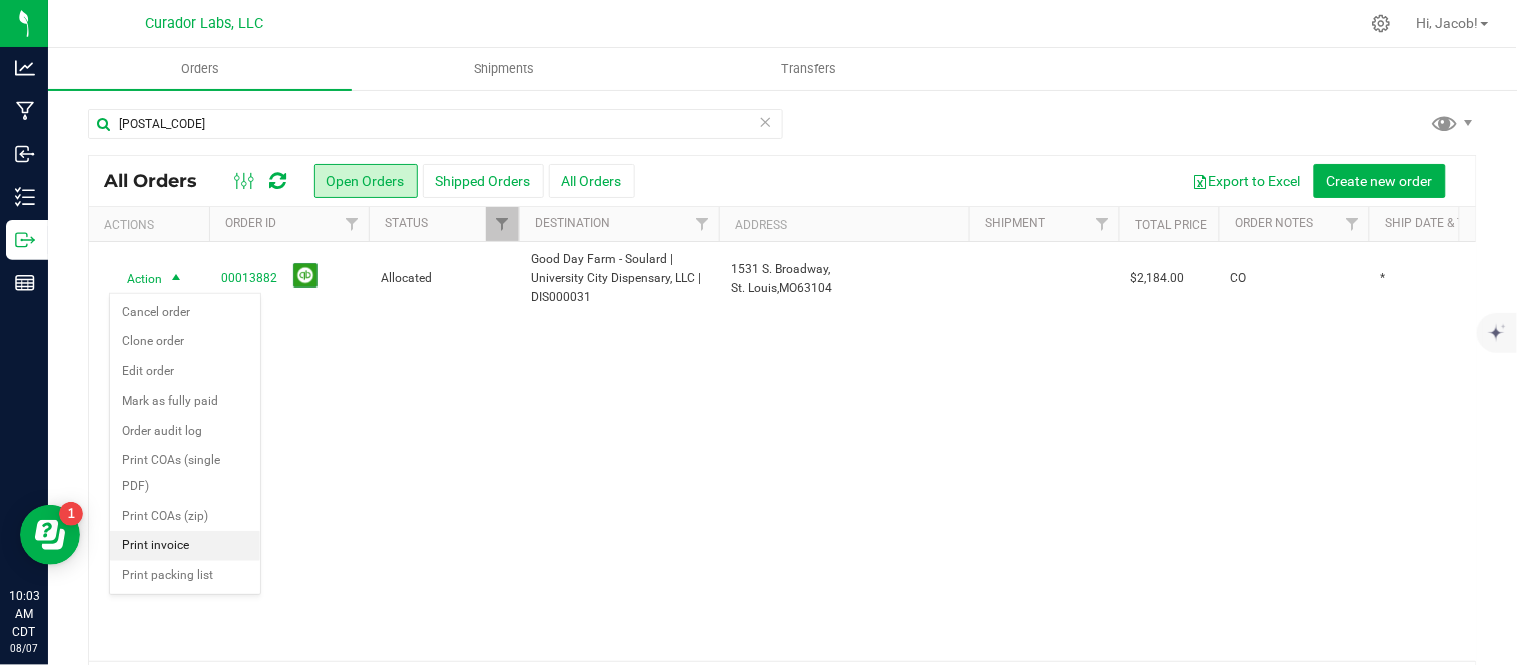 click on "Print invoice" at bounding box center [185, 546] 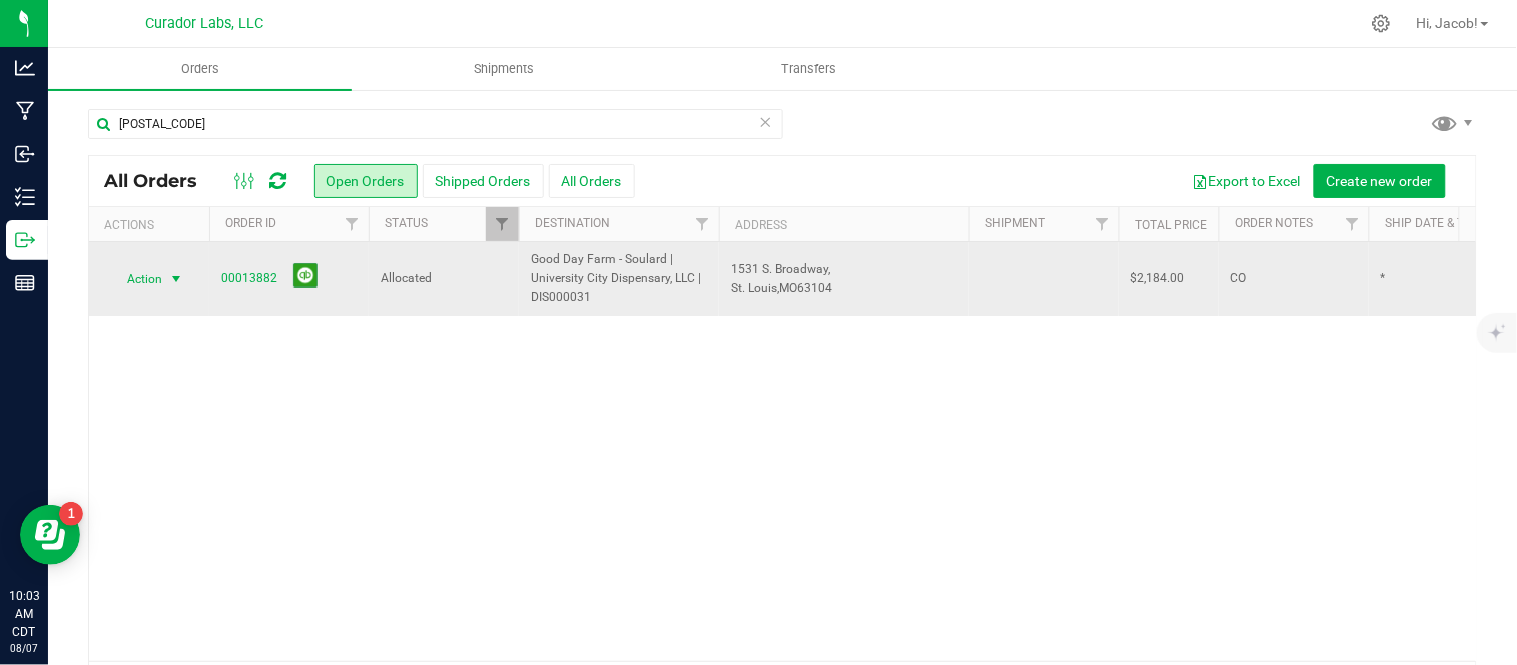 click at bounding box center (176, 279) 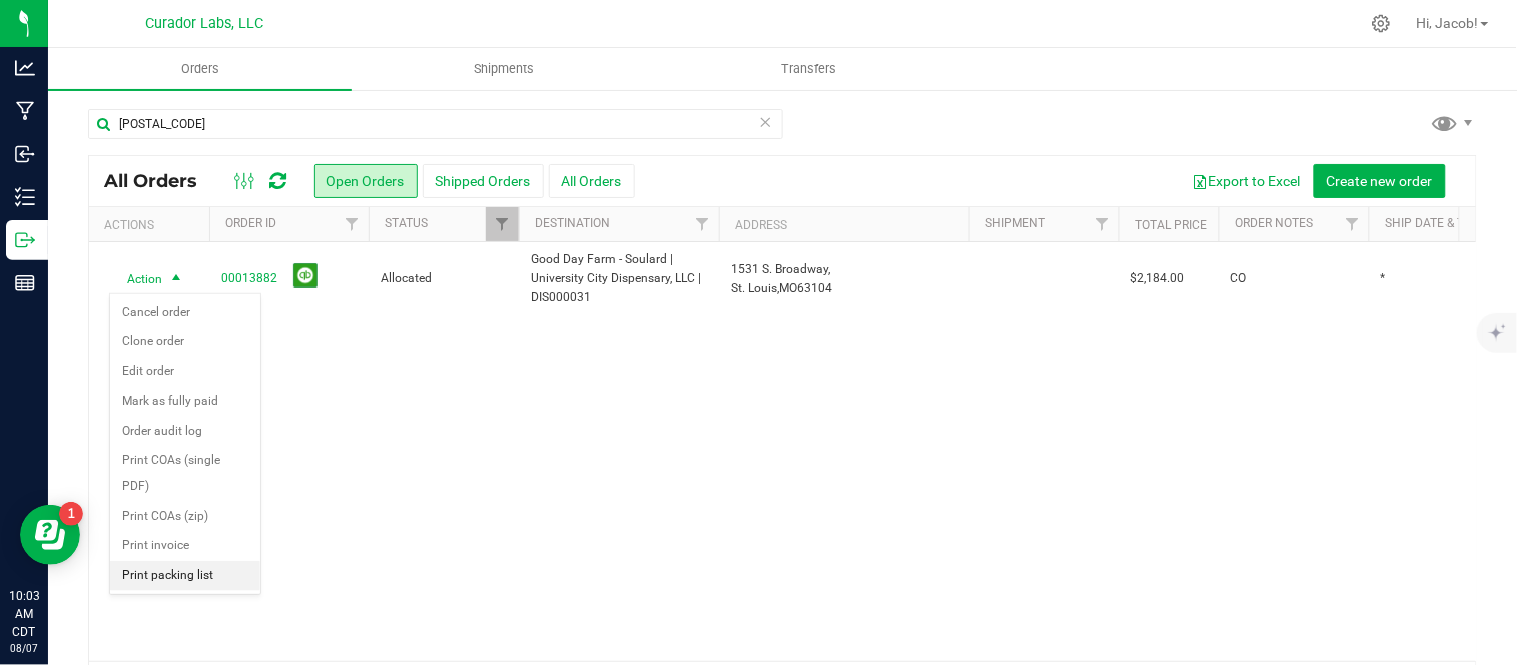 click on "Print packing list" at bounding box center (185, 576) 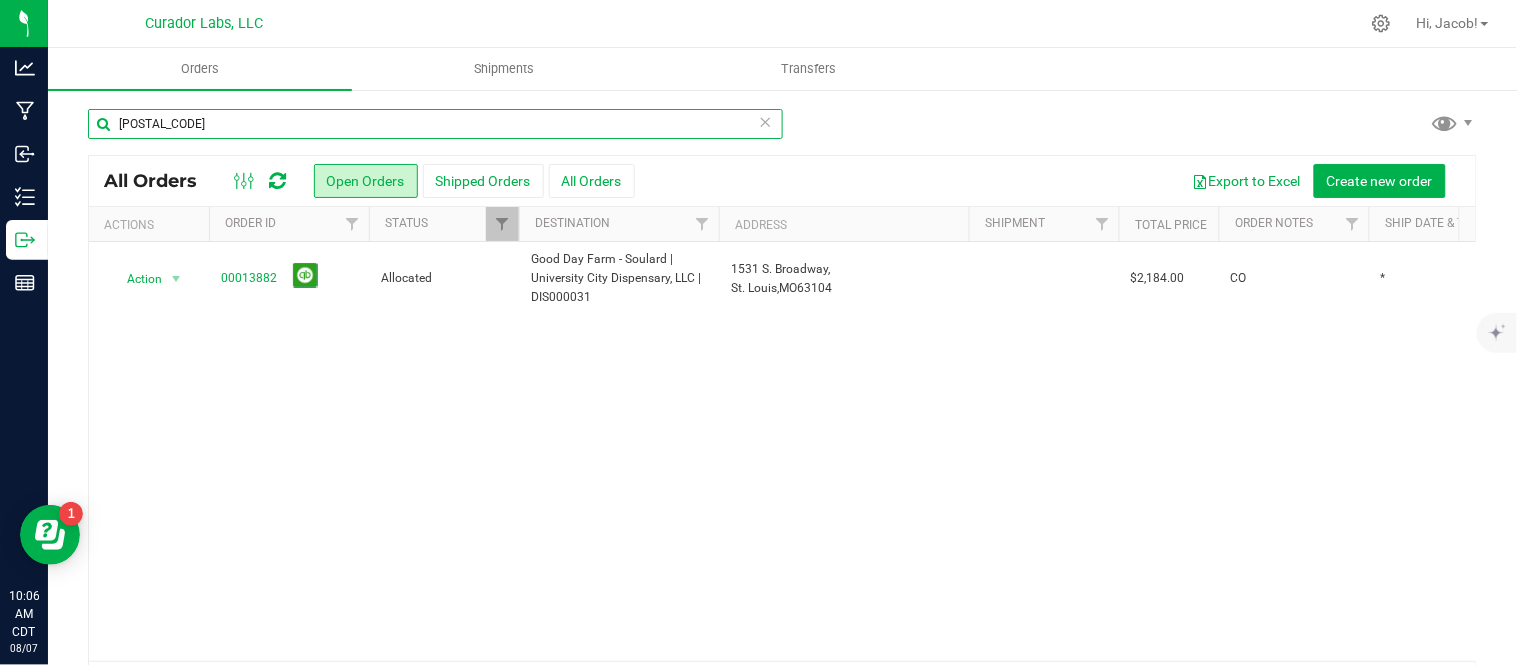 click on "13882" at bounding box center [435, 124] 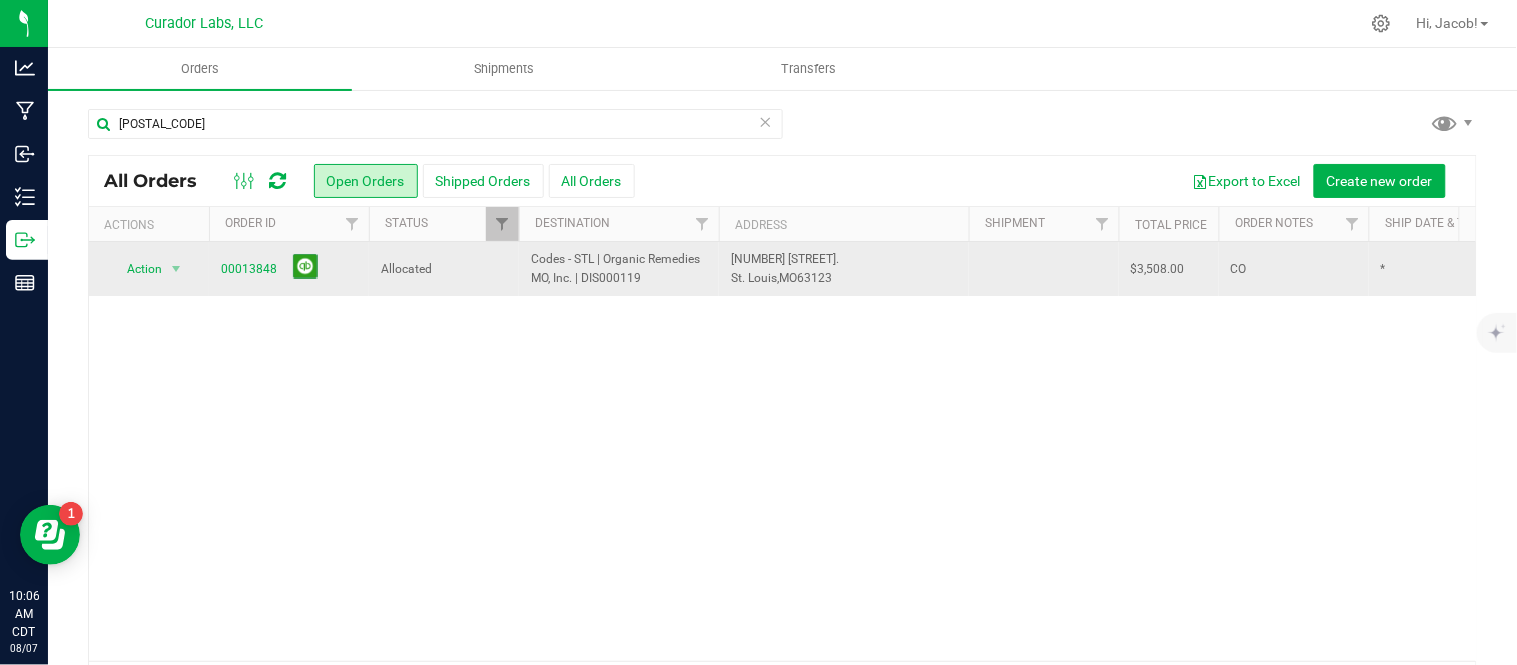 click on "Action Action Cancel order Clone order Edit order Mark as fully paid Order audit log Print COAs (single PDF) Print COAs (zip) Print invoice Print packing list" at bounding box center [149, 269] 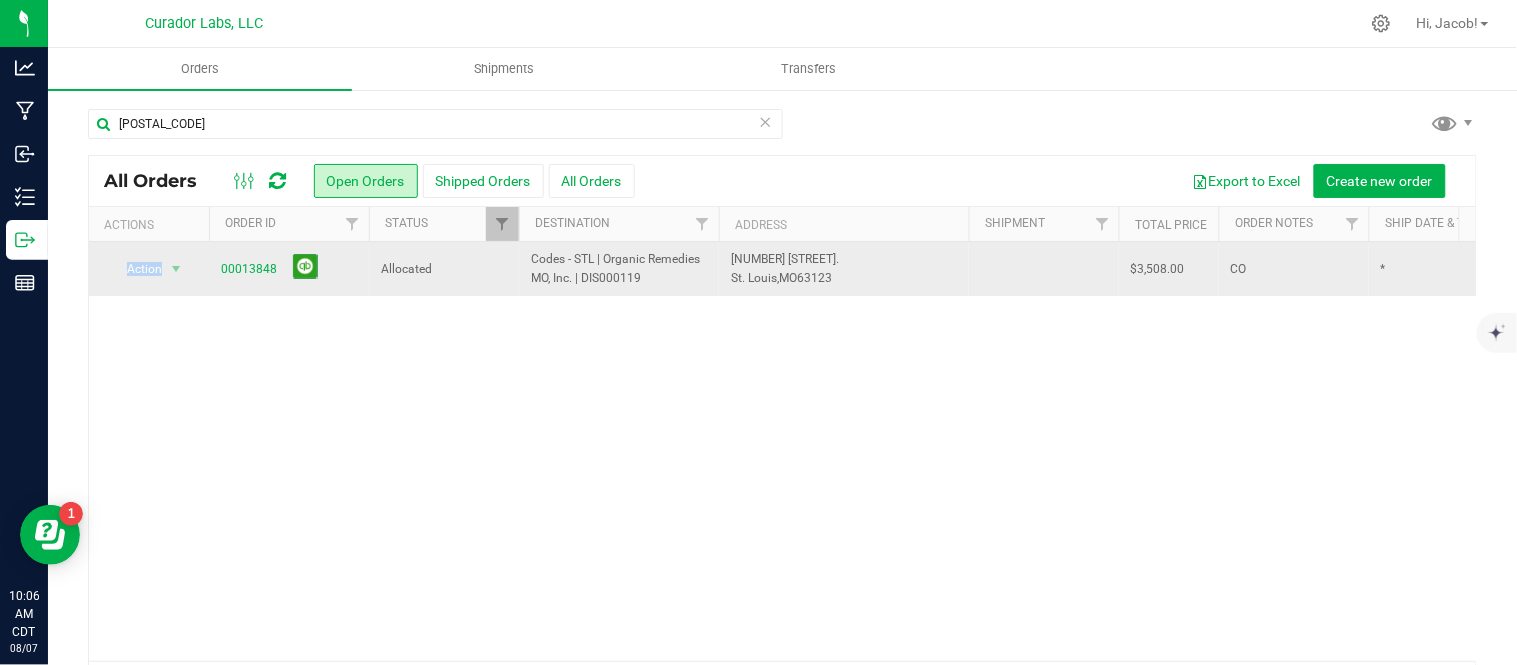 click on "Action Action Cancel order Clone order Edit order Mark as fully paid Order audit log Print COAs (single PDF) Print COAs (zip) Print invoice Print packing list" at bounding box center [149, 269] 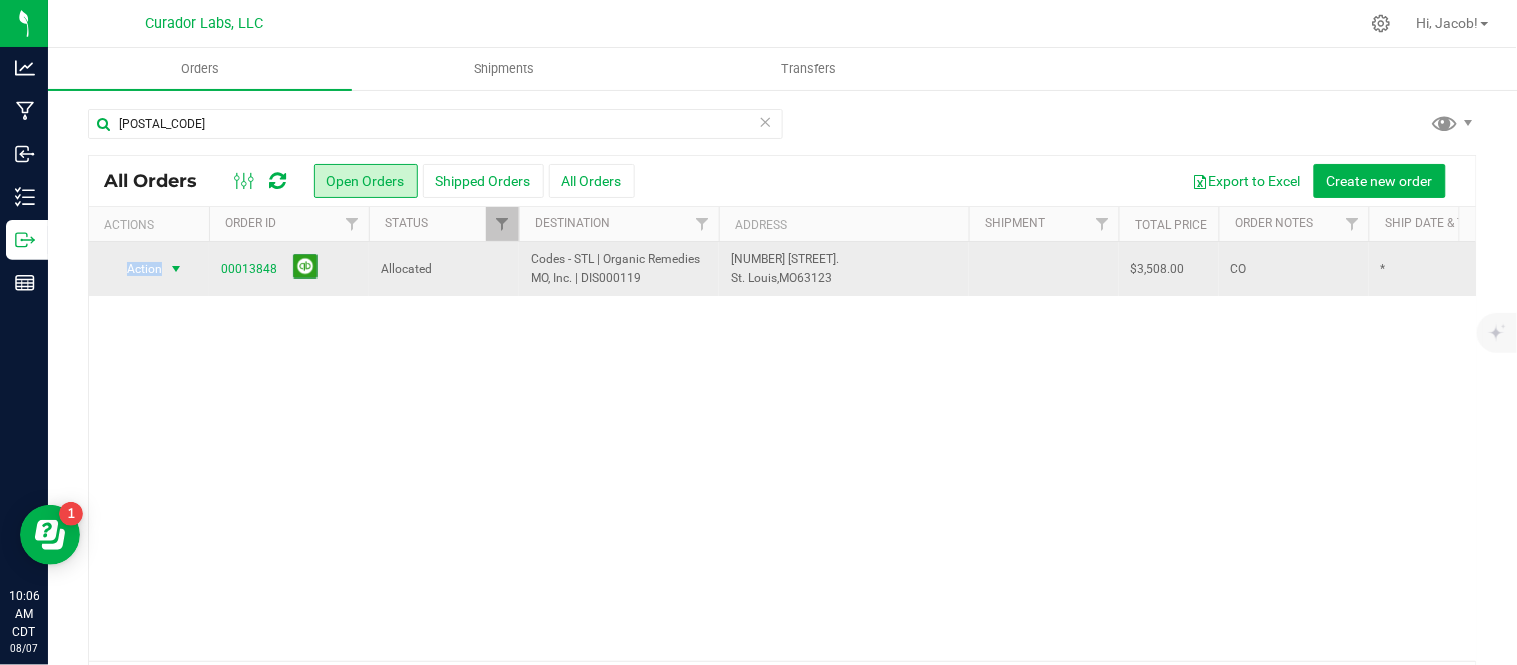 click on "Action" at bounding box center (136, 269) 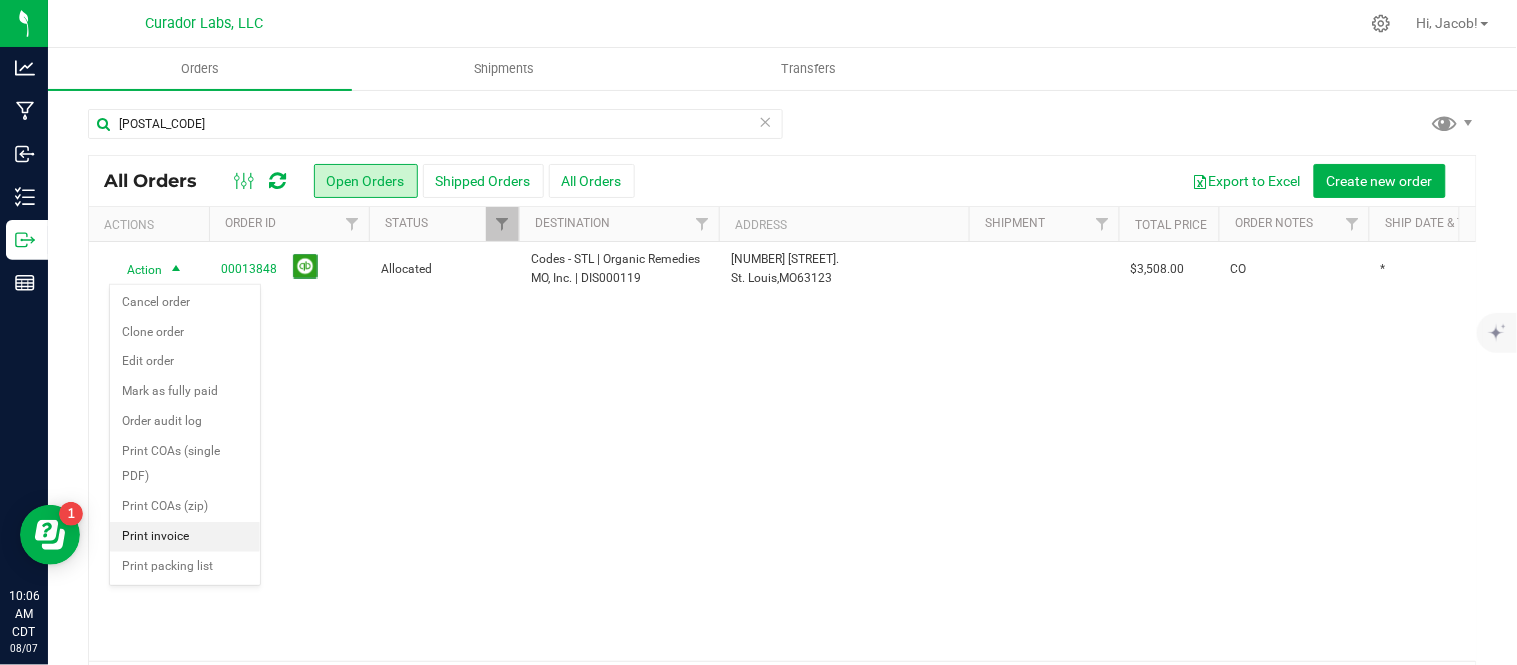 click on "Print invoice" at bounding box center [185, 537] 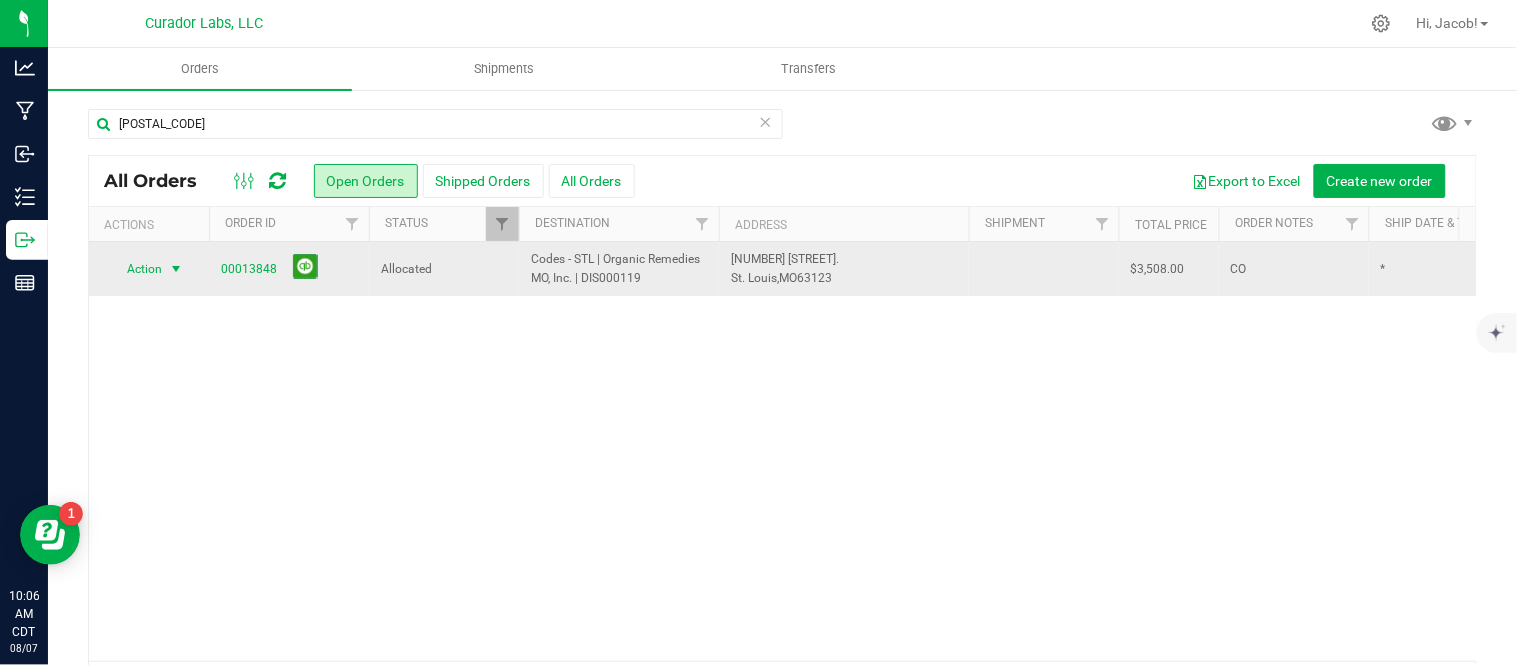 click on "Action" at bounding box center [136, 269] 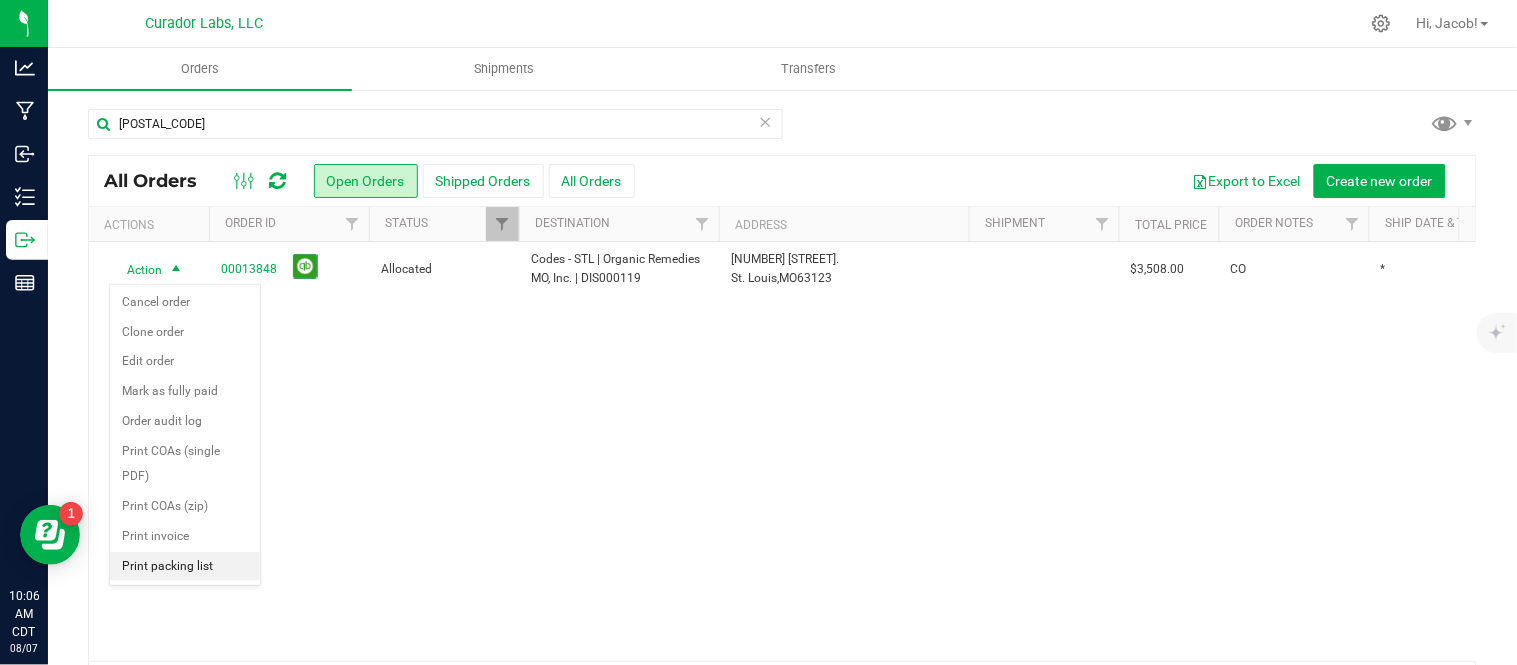 click on "Print packing list" at bounding box center [185, 567] 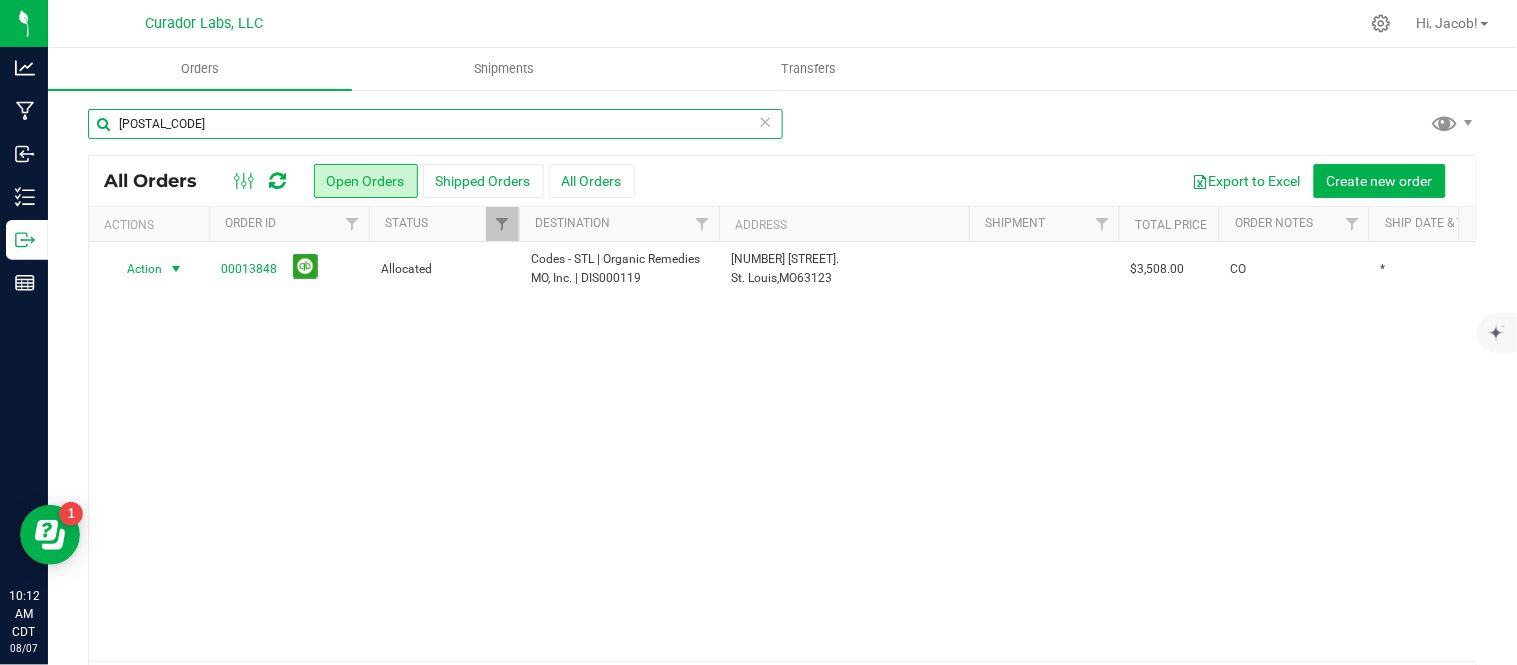 click on "13848" at bounding box center [435, 124] 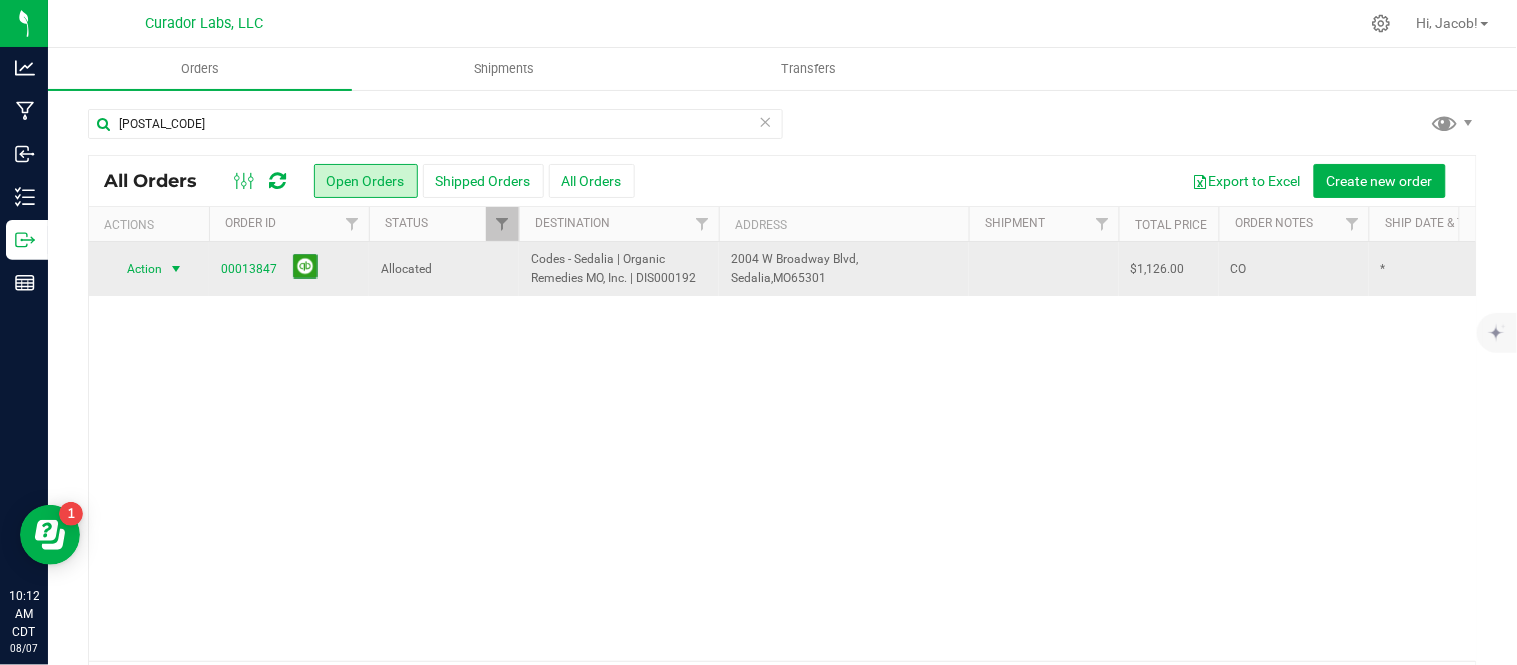 click at bounding box center [176, 269] 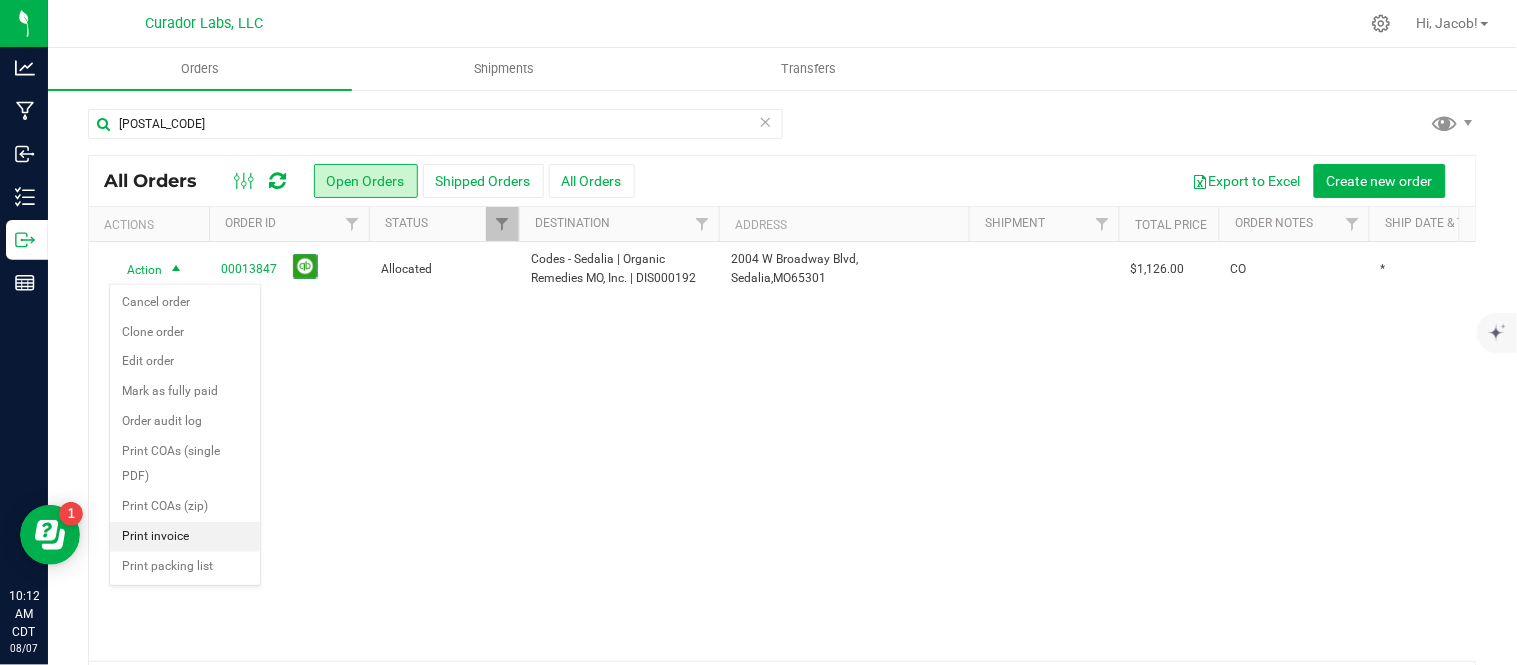 click on "Print invoice" at bounding box center [185, 537] 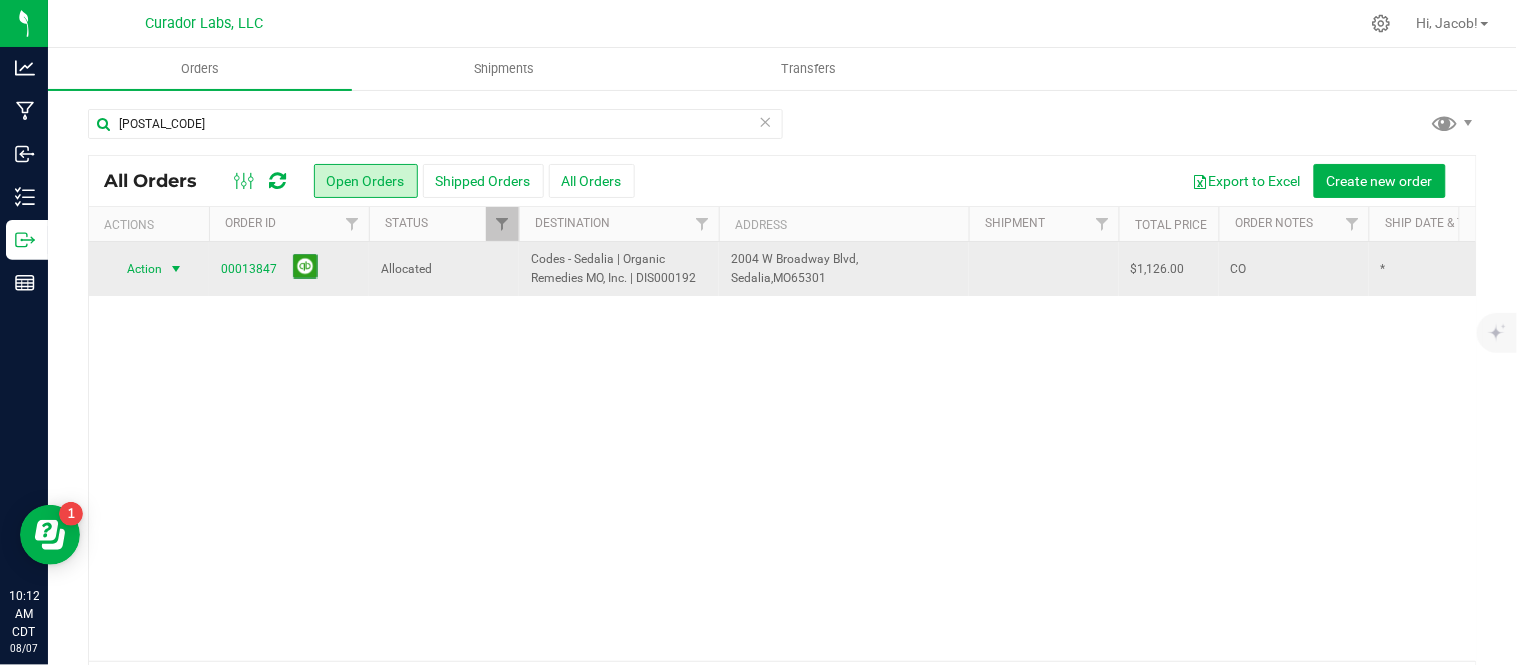 click at bounding box center [176, 269] 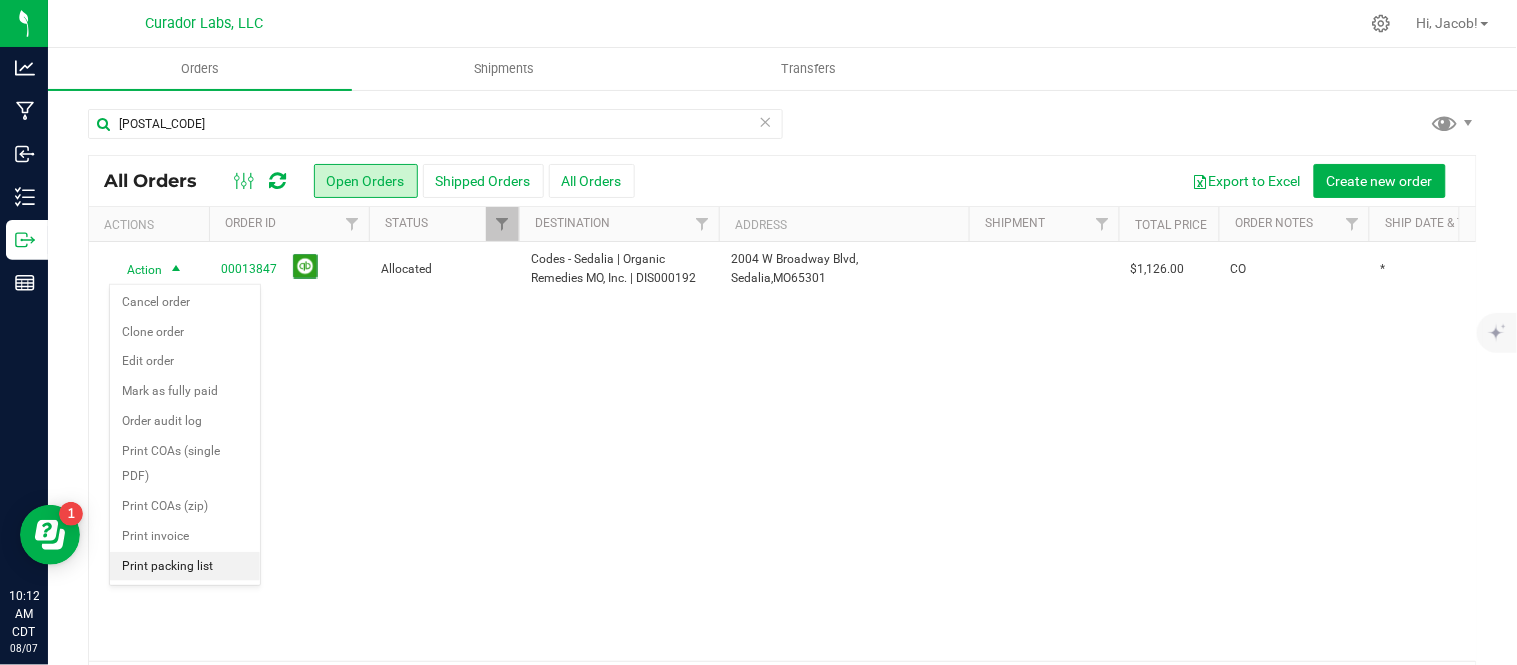 click on "Print packing list" at bounding box center (185, 567) 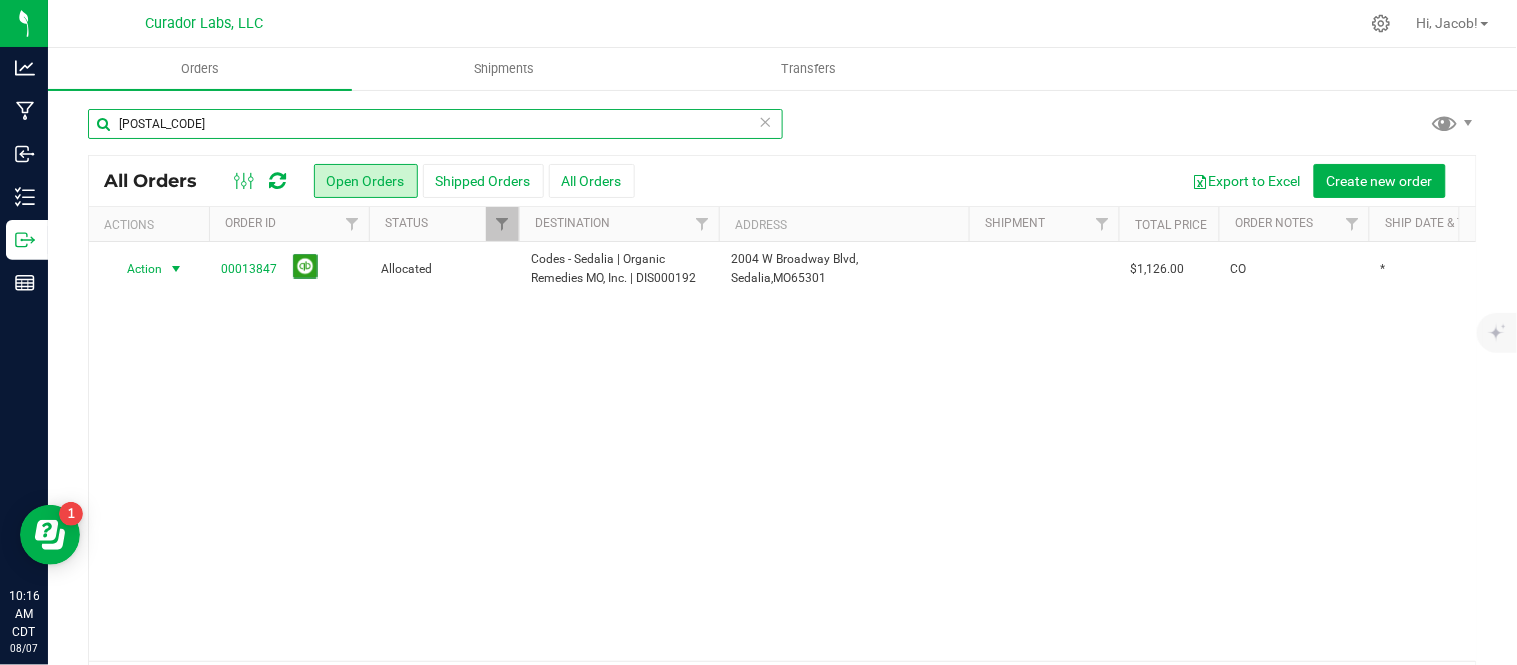 click on "13847" at bounding box center (435, 124) 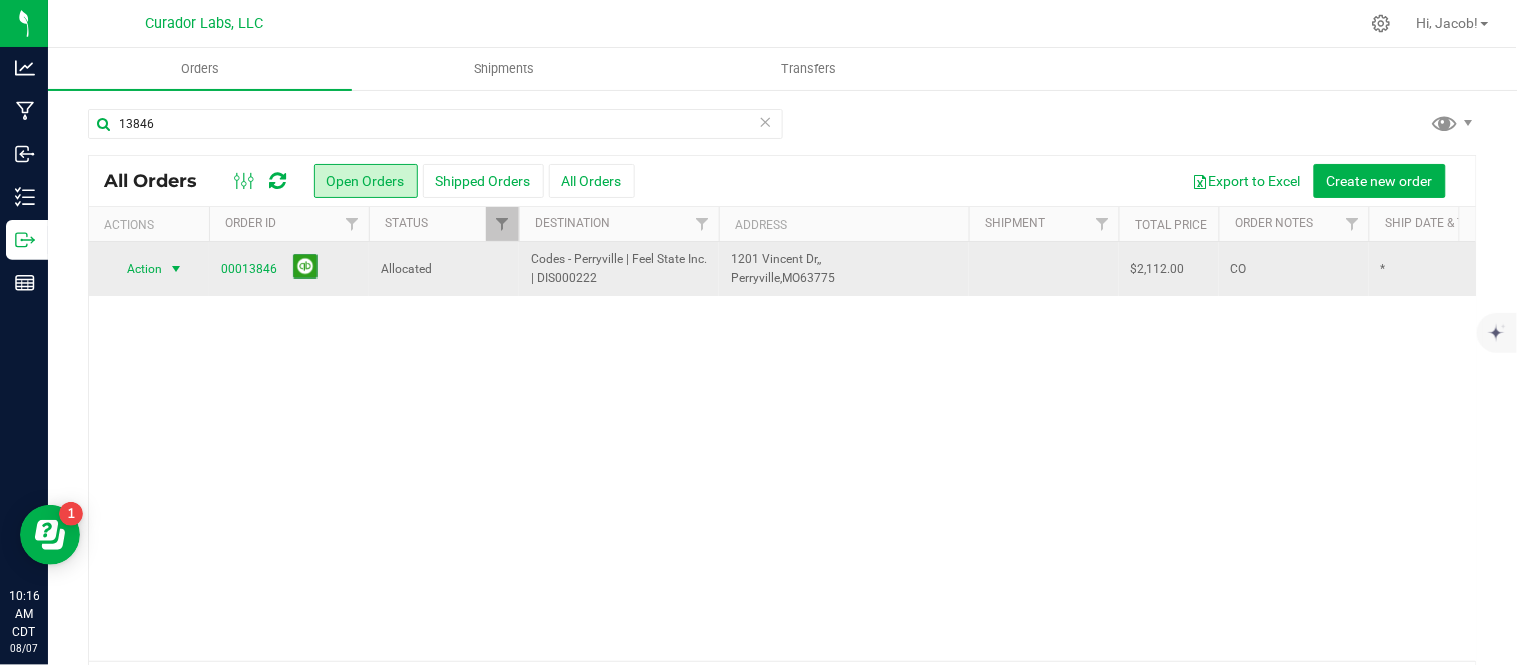 click at bounding box center (176, 269) 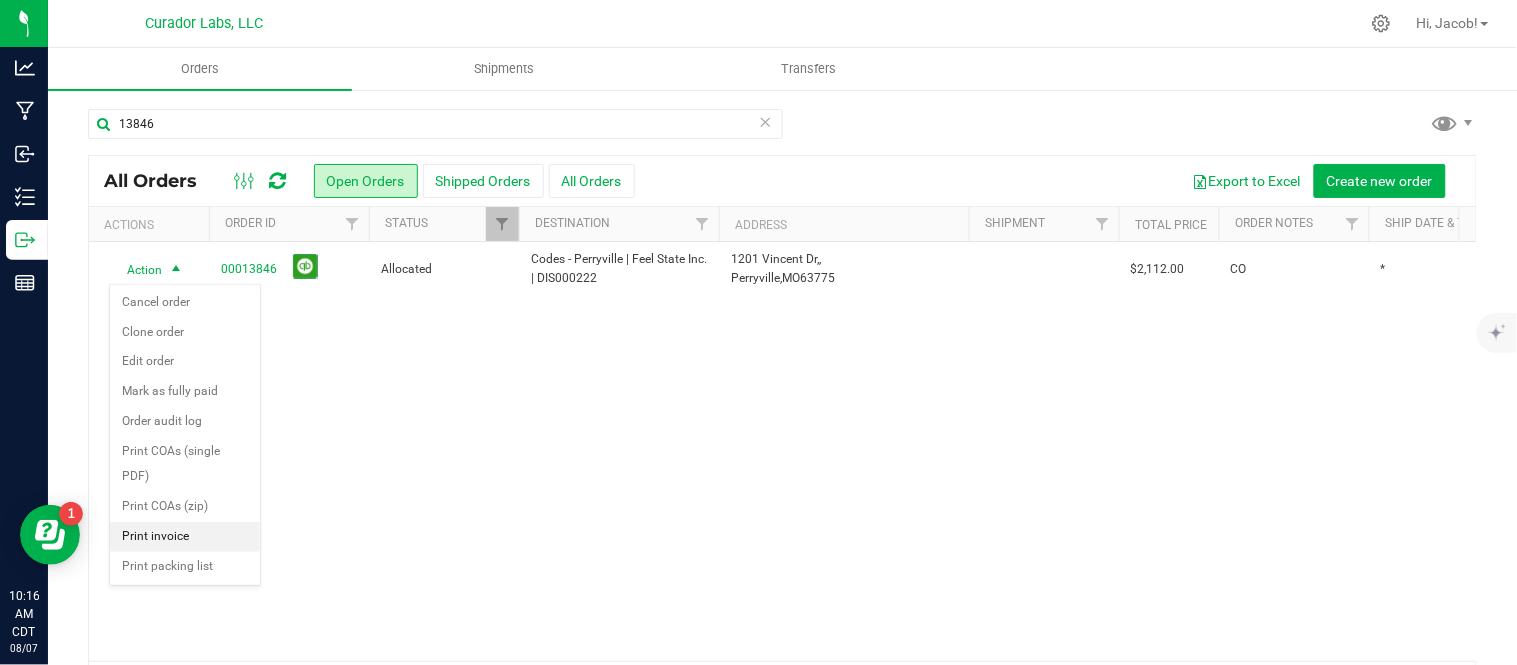click on "Print invoice" at bounding box center [185, 537] 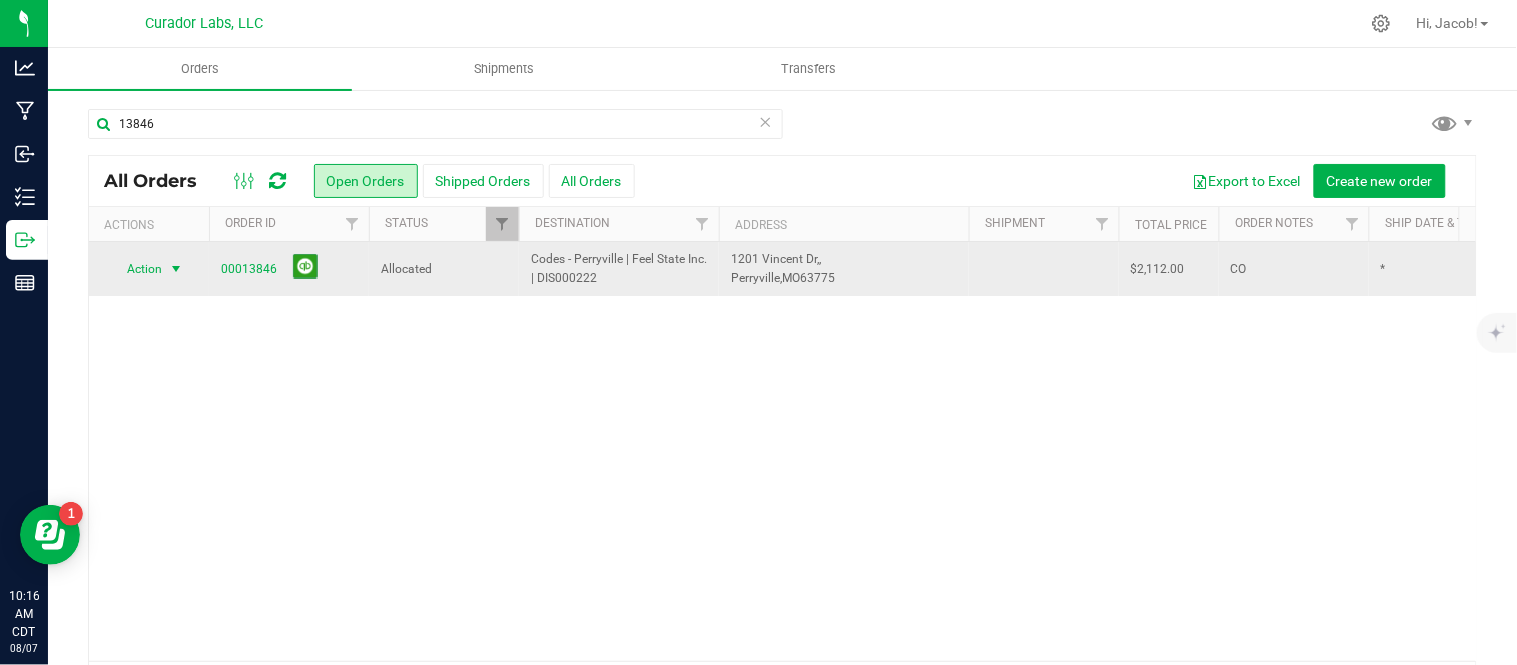 click at bounding box center (176, 269) 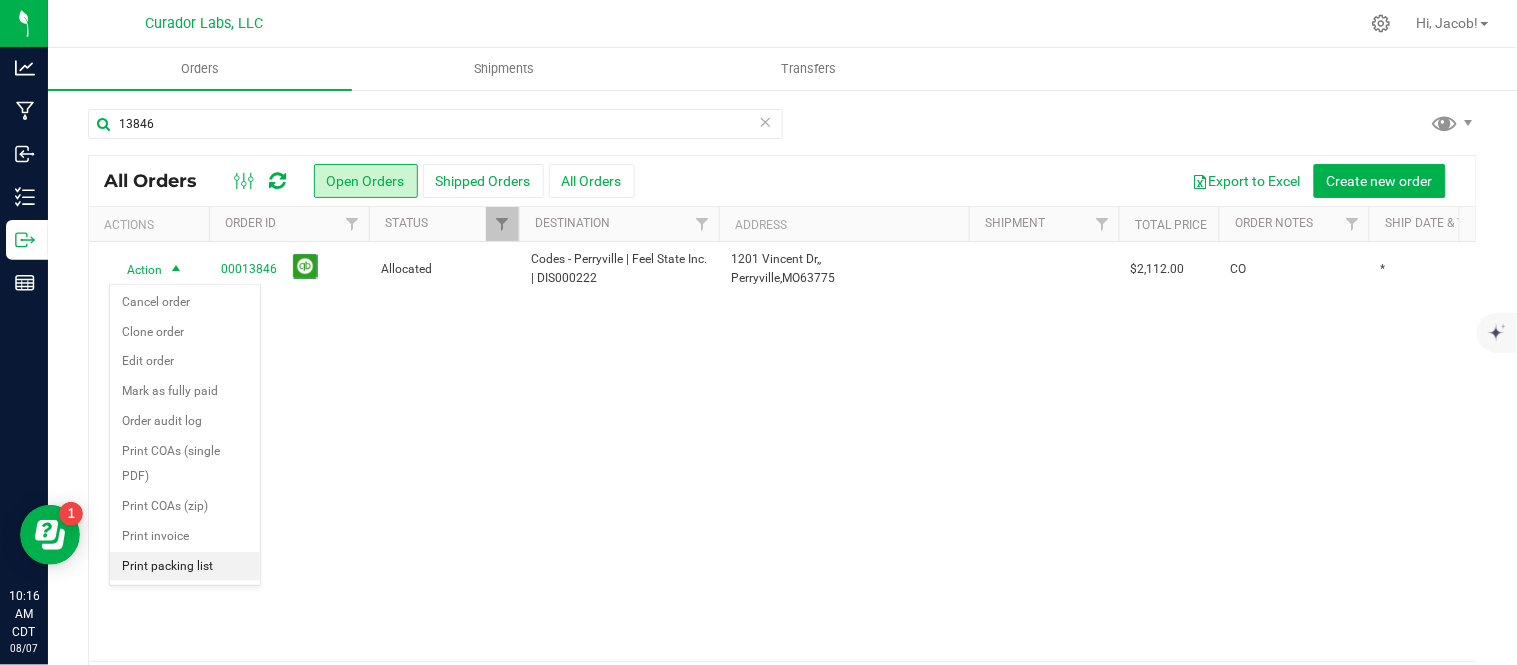 click on "Print packing list" at bounding box center [185, 567] 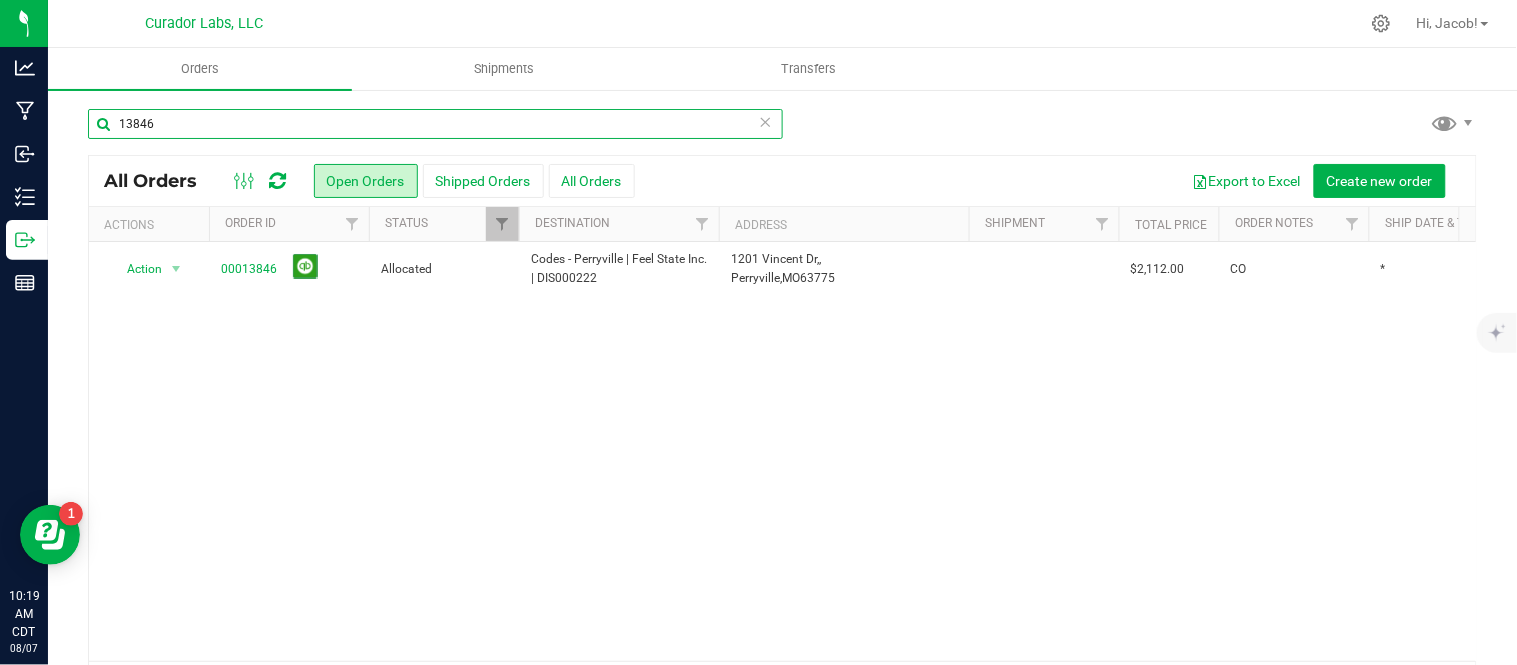 click on "13846" at bounding box center (435, 124) 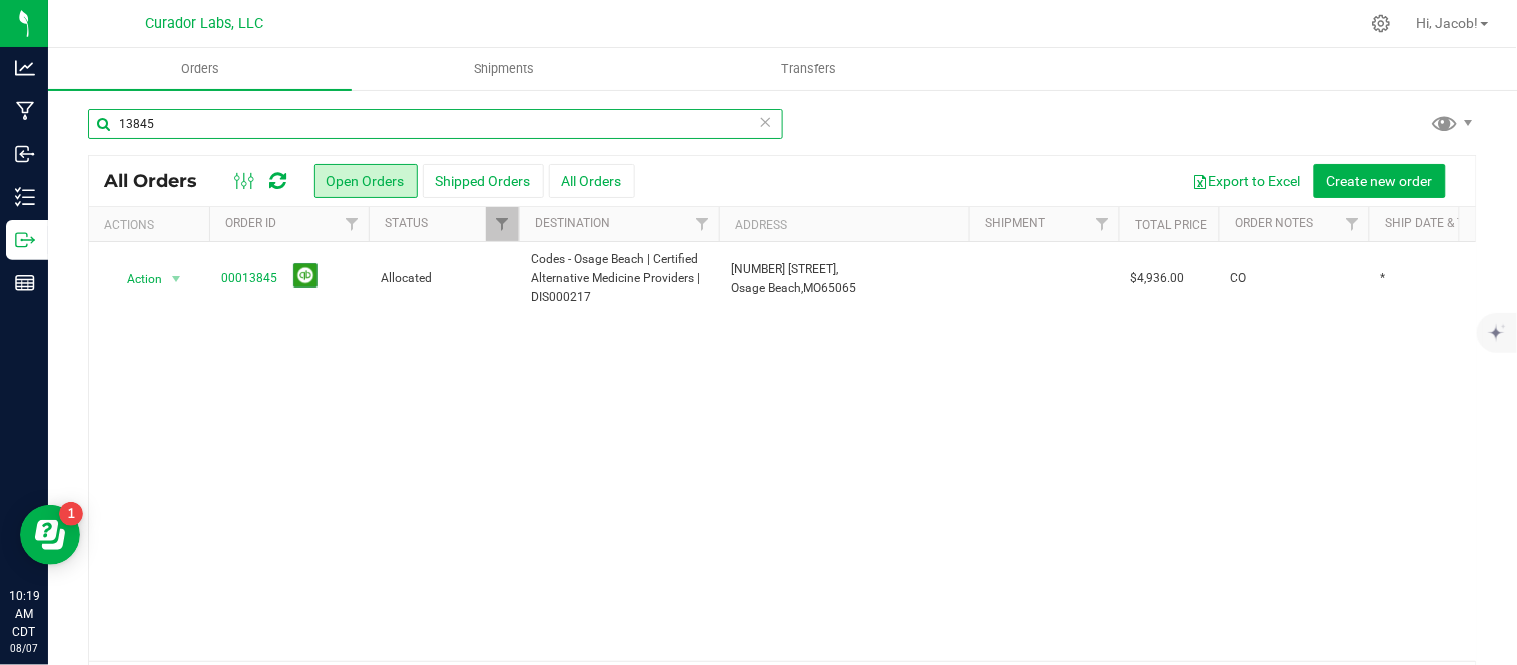 click on "13845" at bounding box center [435, 124] 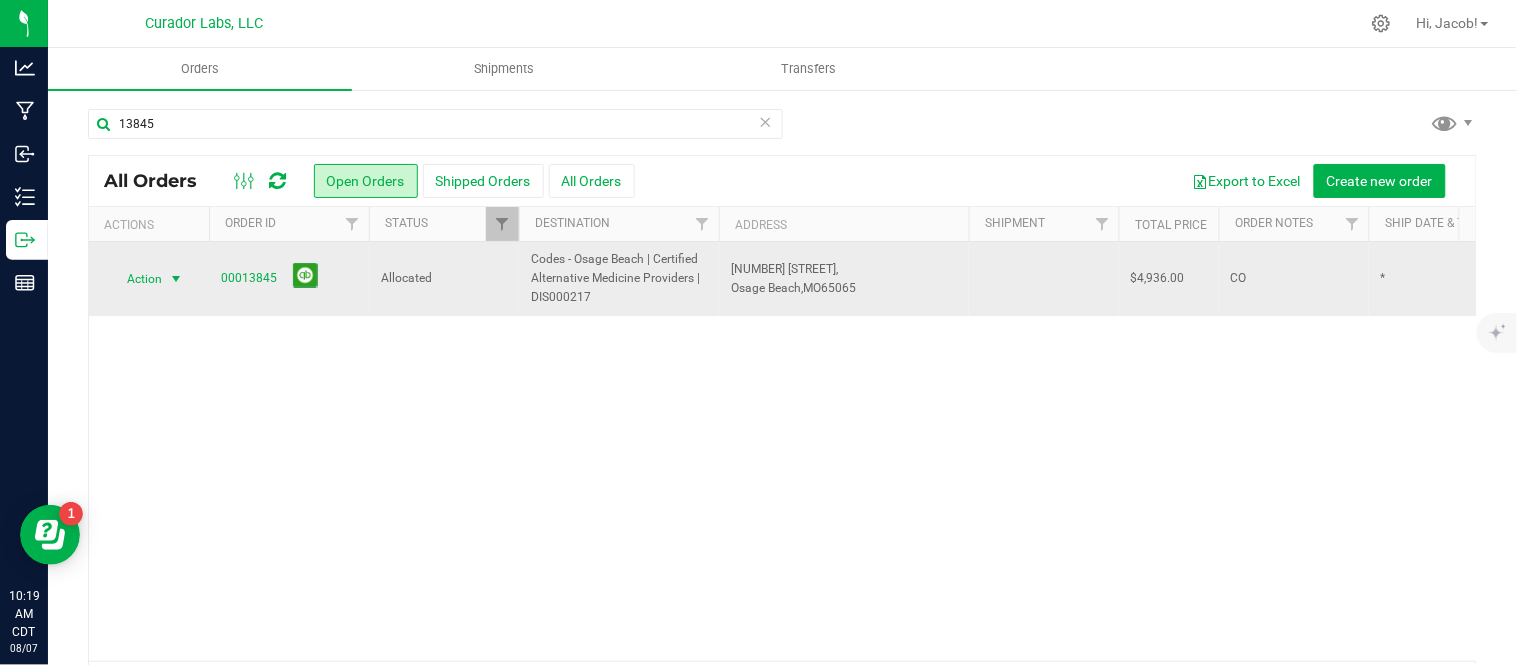 click at bounding box center (176, 279) 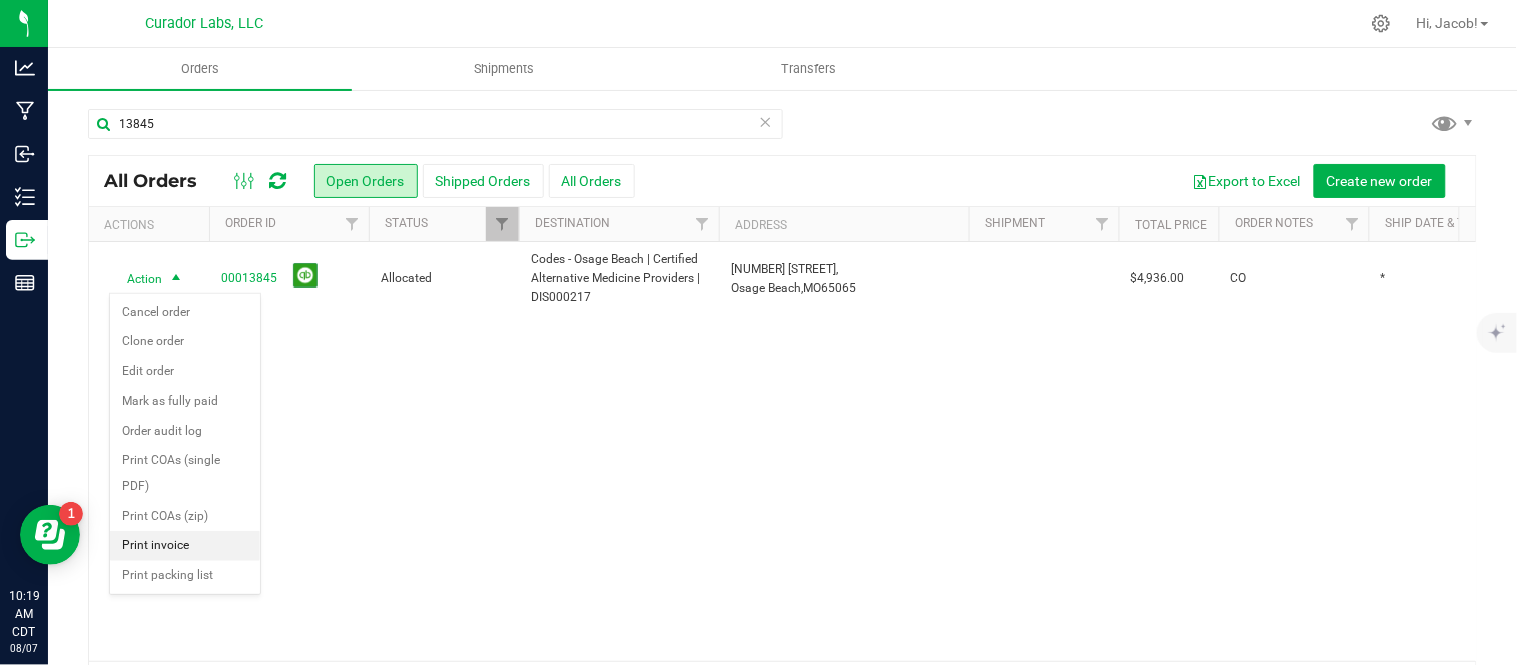 click on "Print invoice" at bounding box center [185, 546] 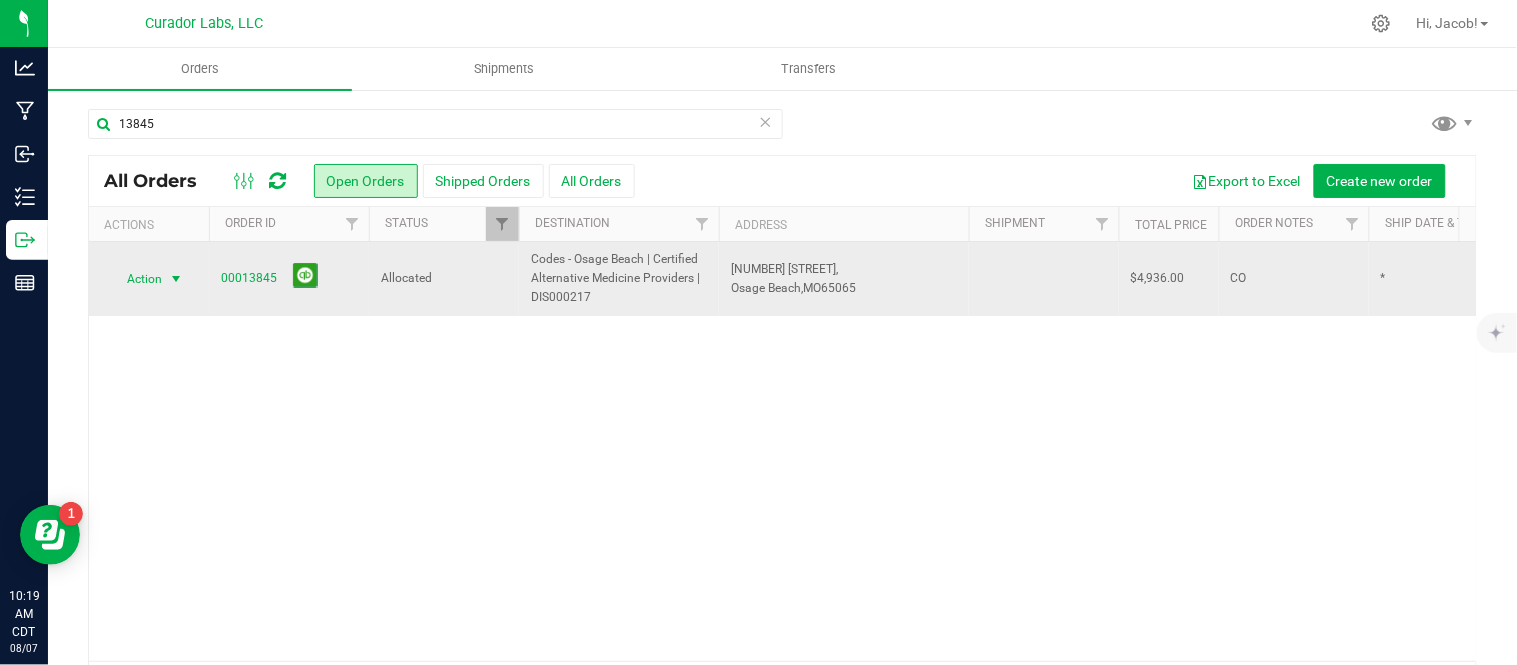 click on "Action" at bounding box center (136, 279) 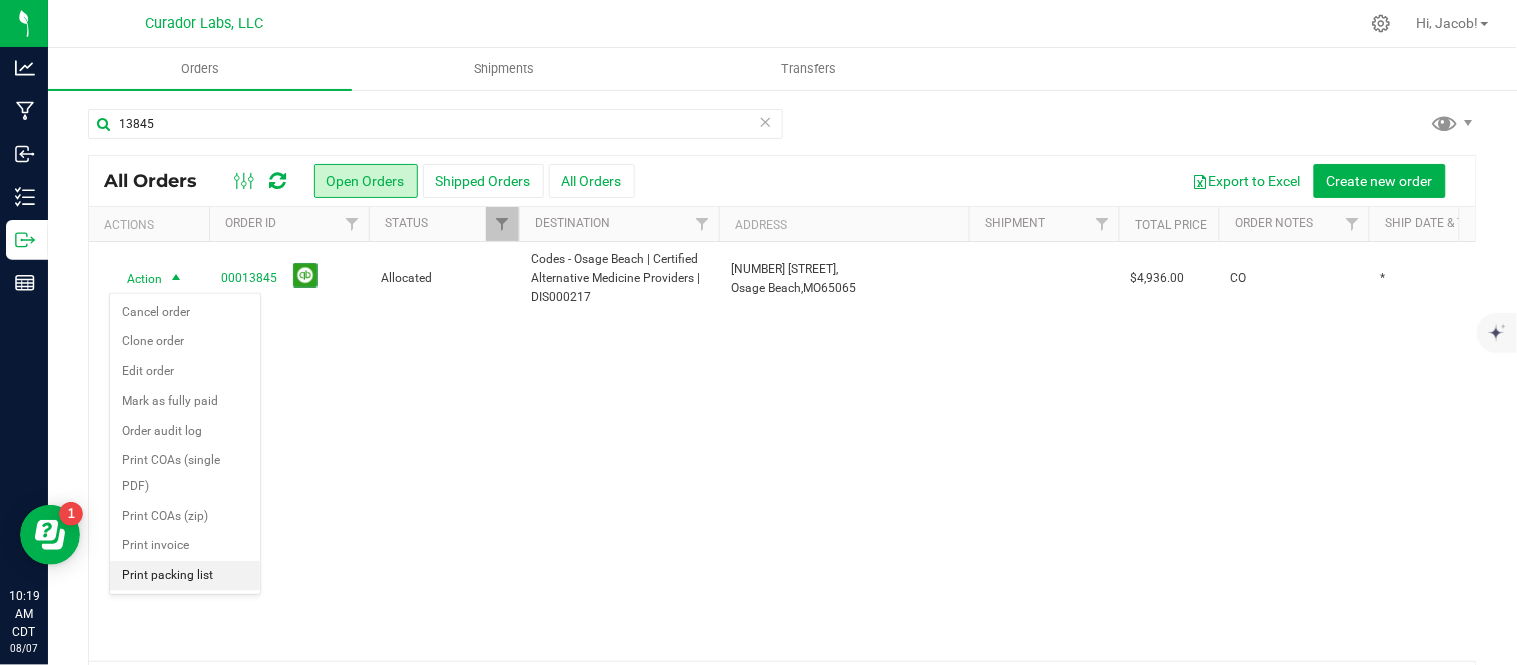 click on "Print packing list" at bounding box center [185, 576] 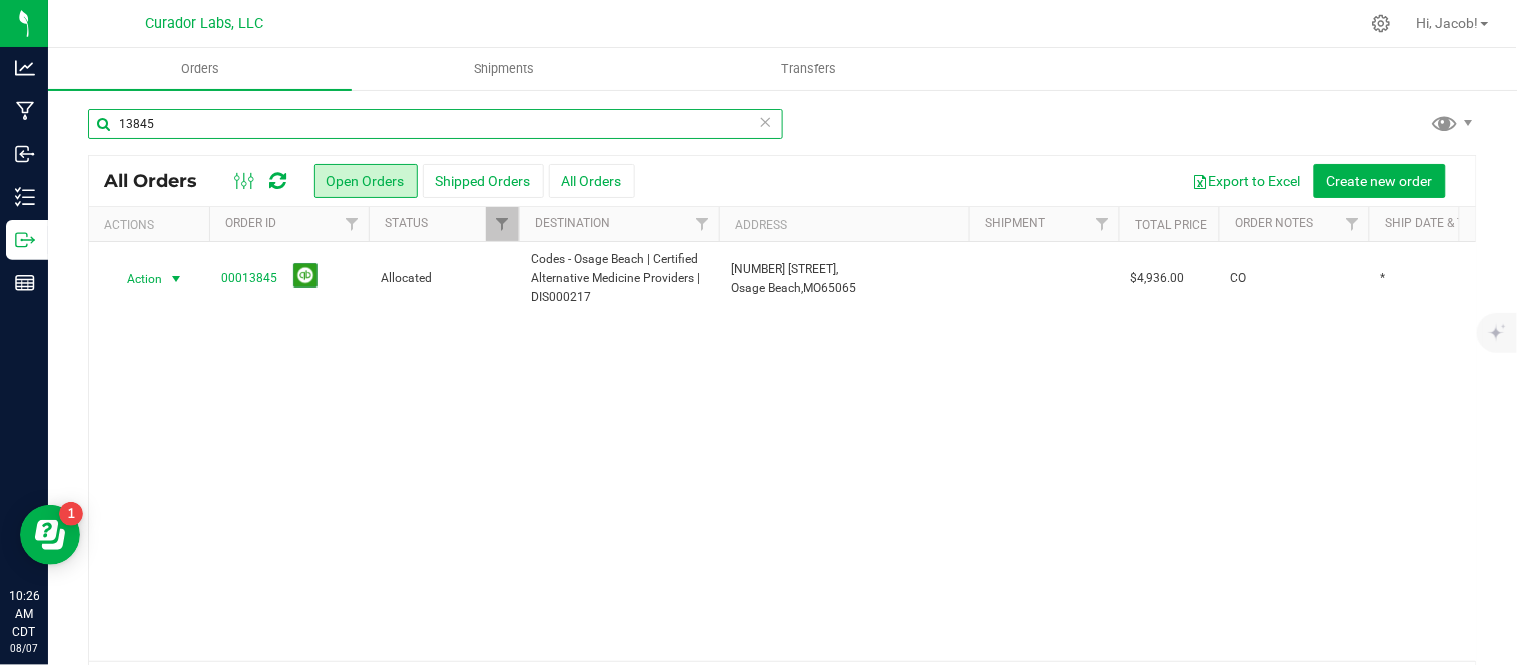 click on "13845" at bounding box center (435, 124) 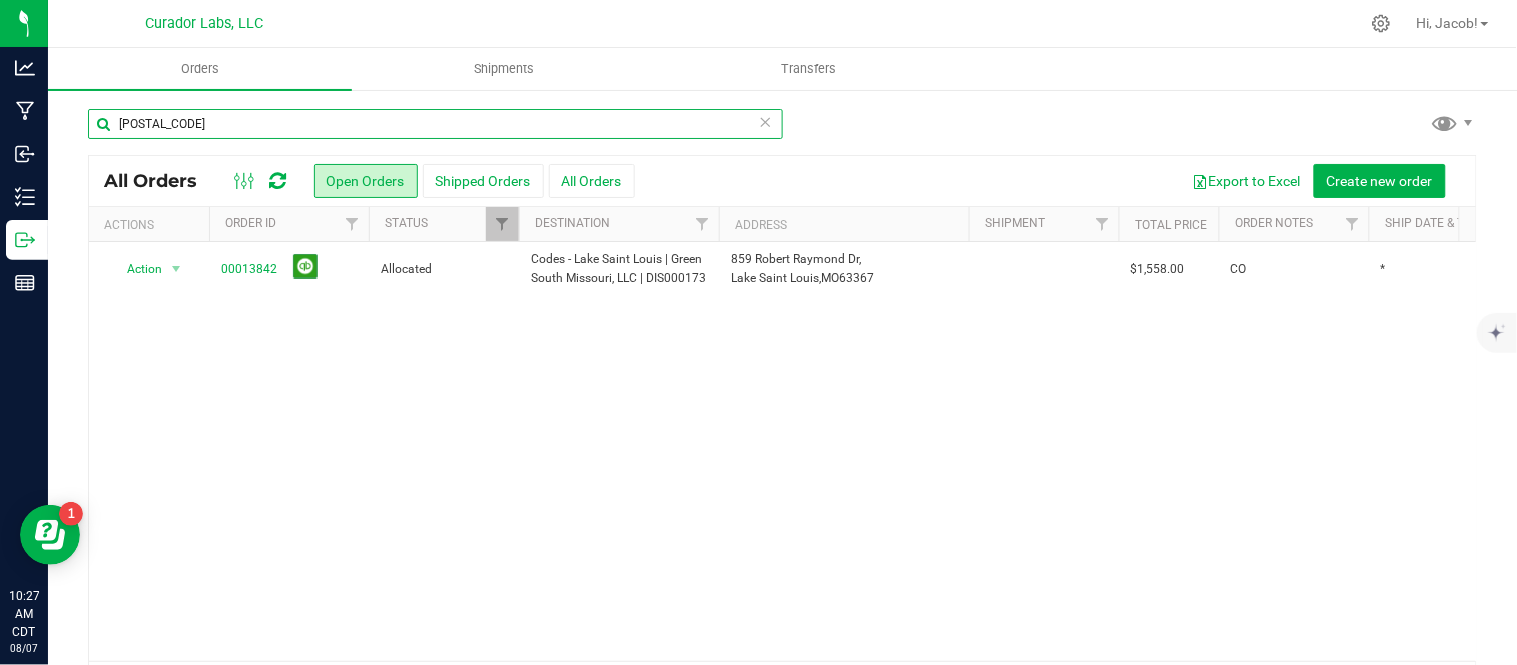 click on "13842" at bounding box center [435, 124] 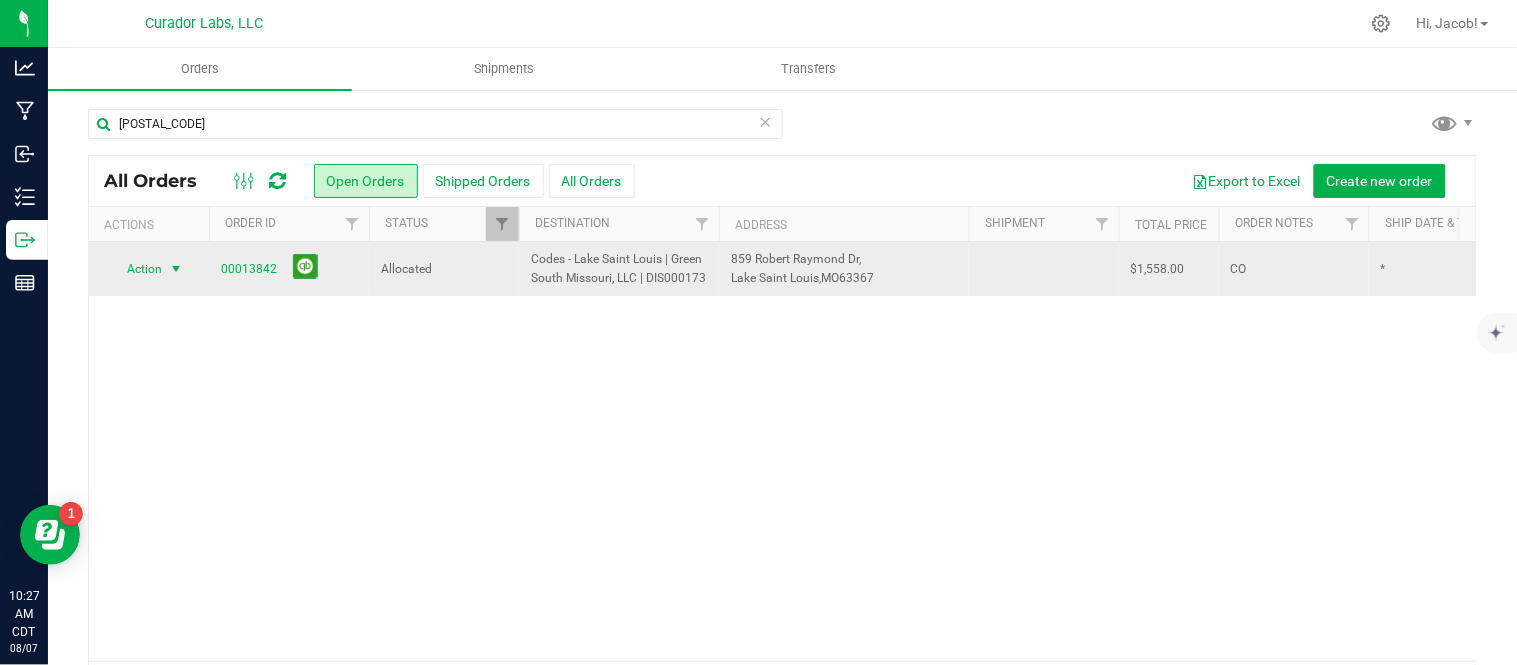click on "Action" at bounding box center [136, 269] 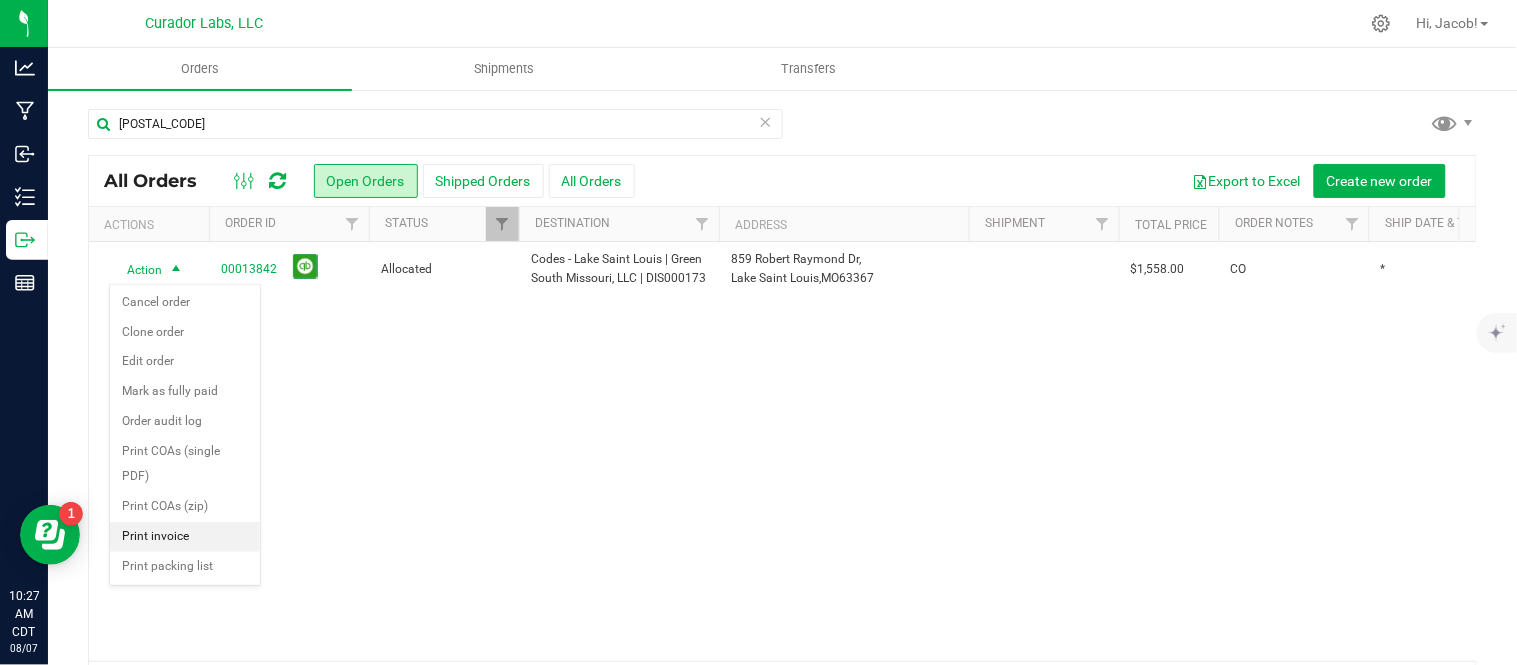 click on "Print invoice" at bounding box center (185, 537) 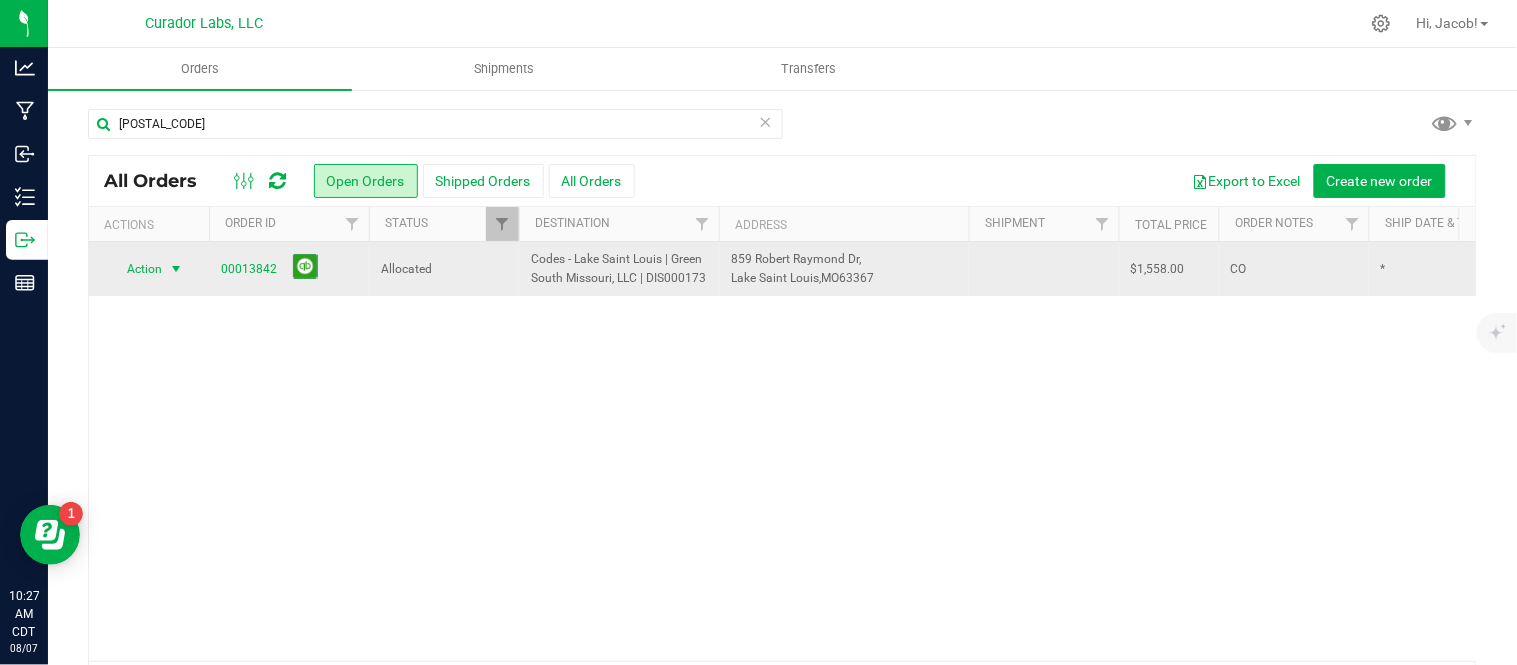 click on "Action" at bounding box center (136, 269) 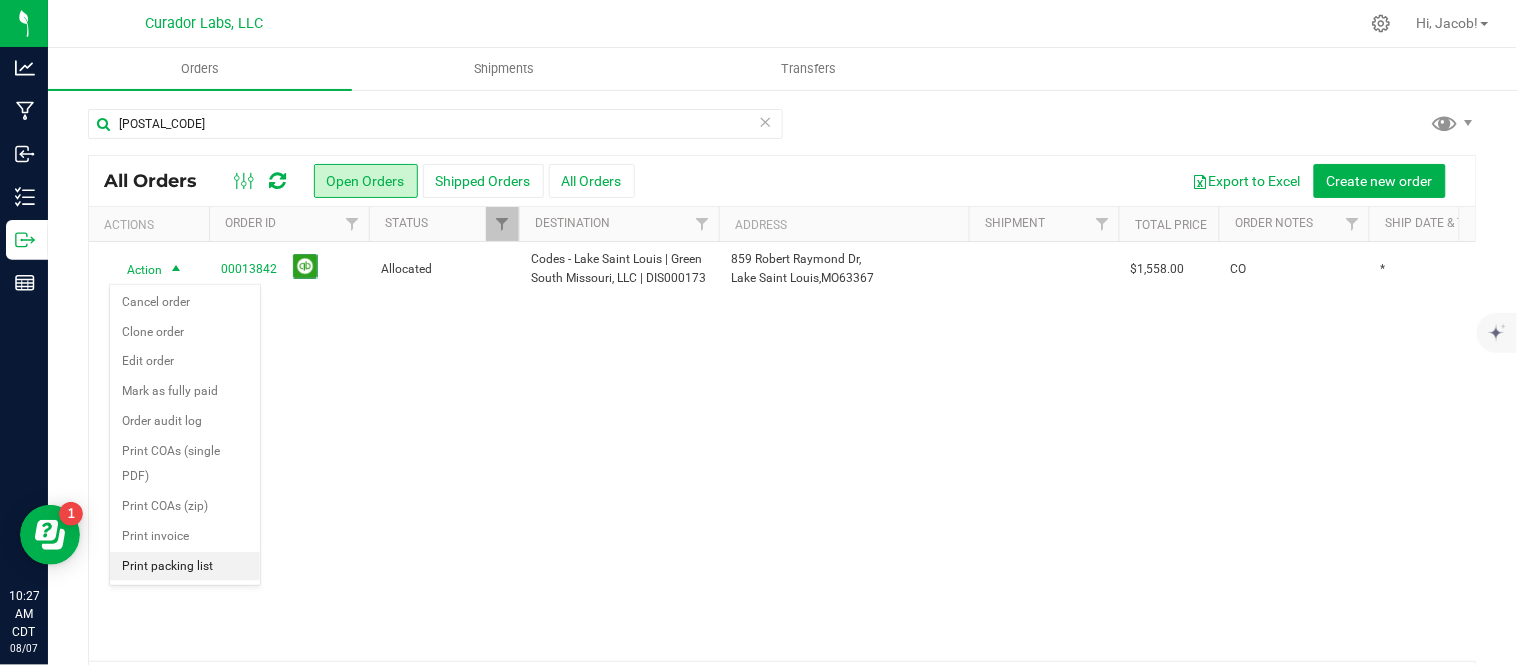 click on "Print packing list" at bounding box center [185, 567] 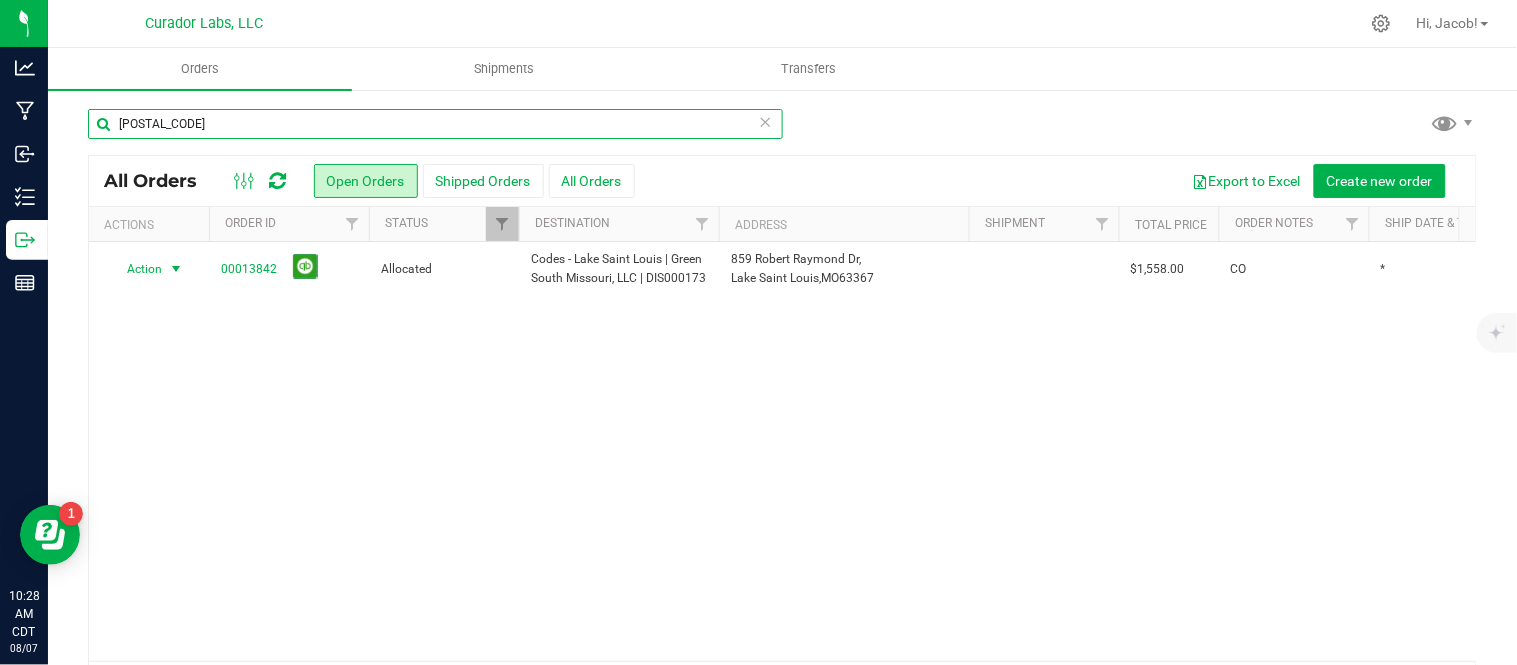 click on "13842" at bounding box center [435, 124] 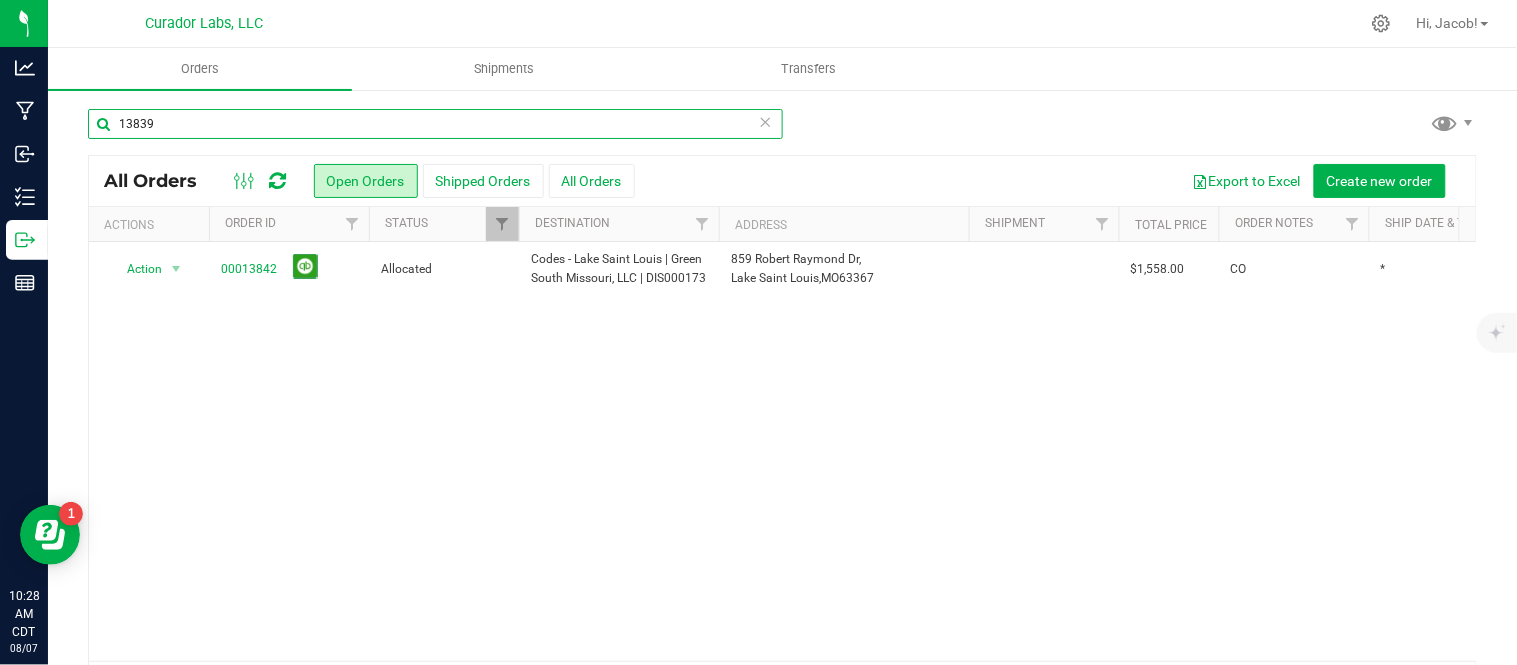 type on "13839" 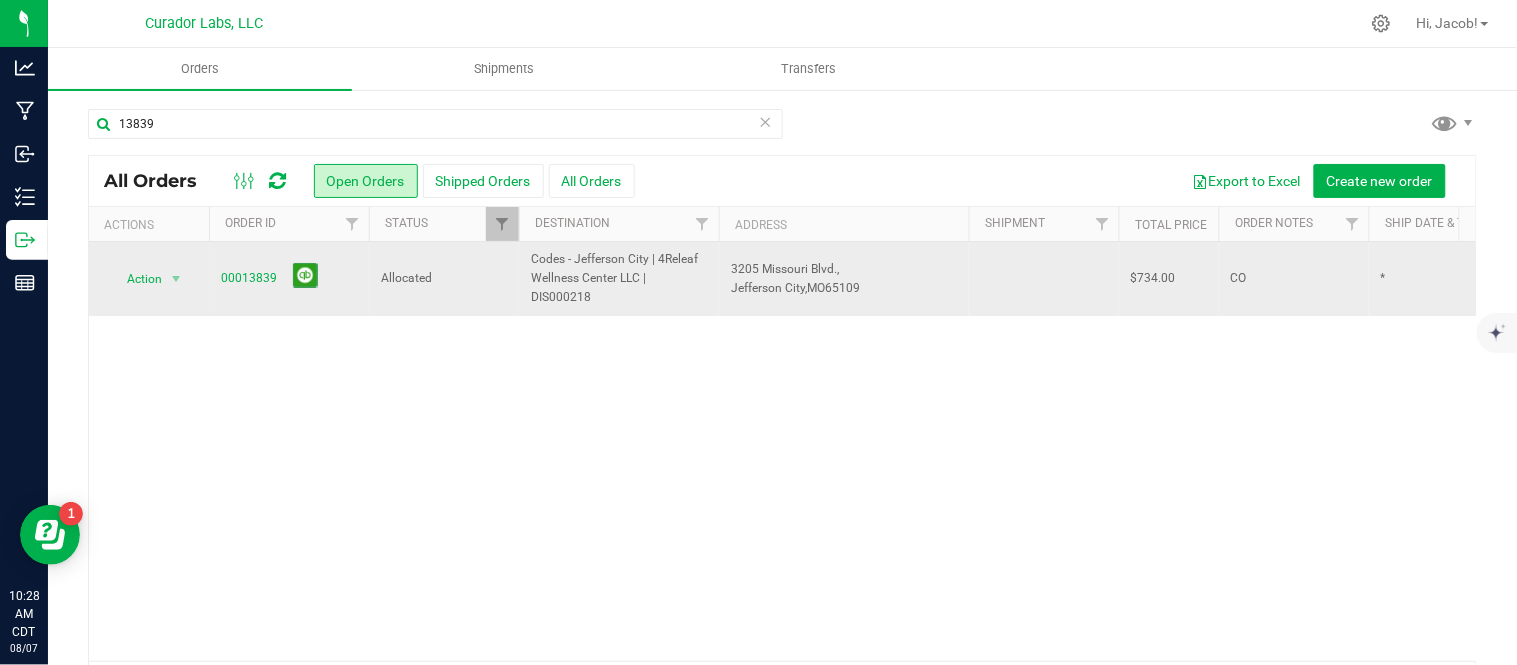 click on "Action Action Cancel order Clone order Edit order Mark as fully paid Order audit log Print COAs (single PDF) Print COAs (zip) Print invoice Print packing list" at bounding box center (149, 279) 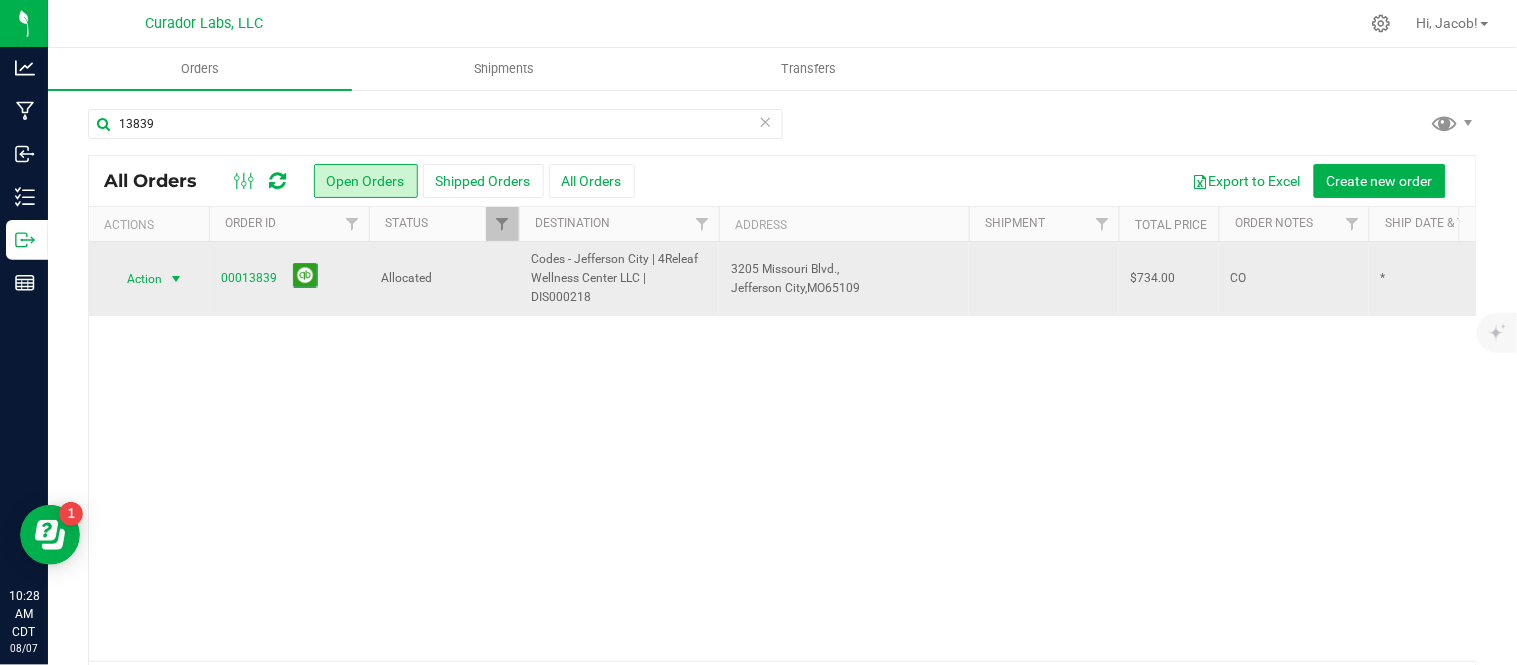 click on "Action" at bounding box center (136, 279) 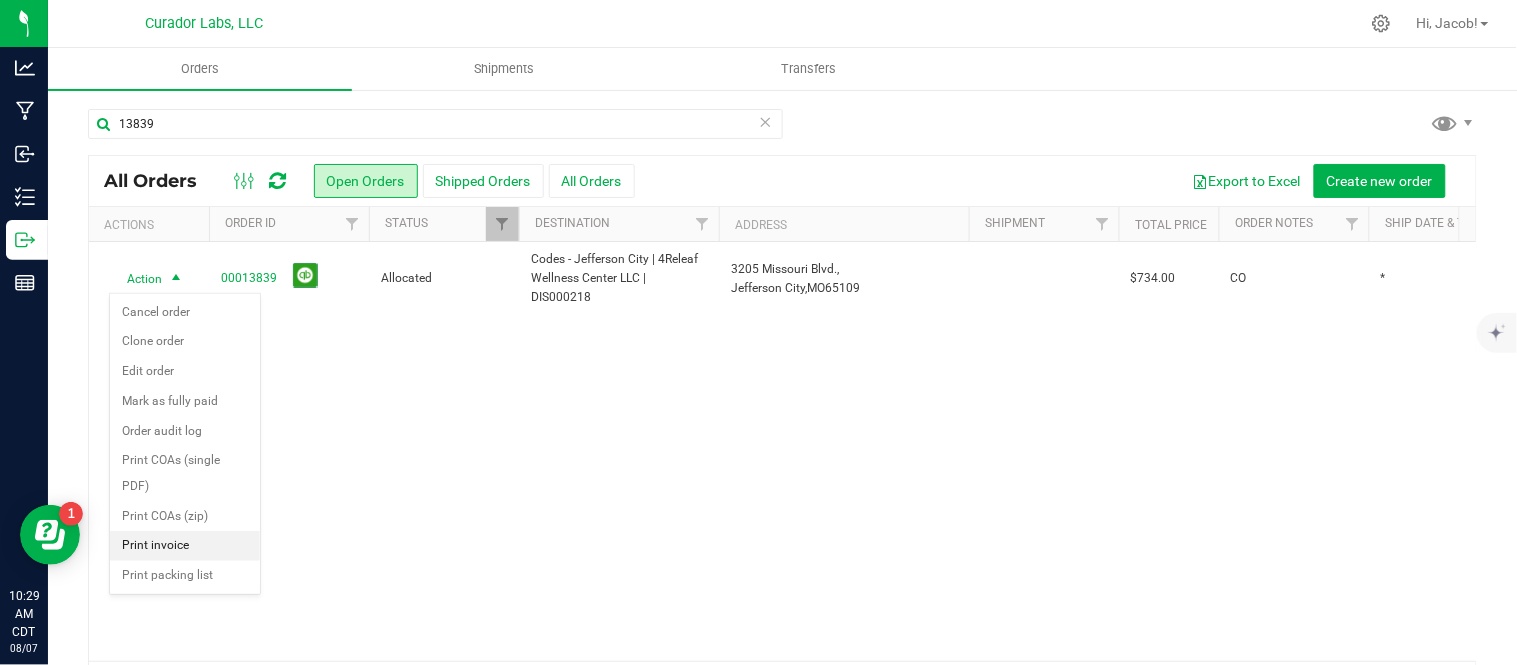 click on "Print invoice" at bounding box center [185, 546] 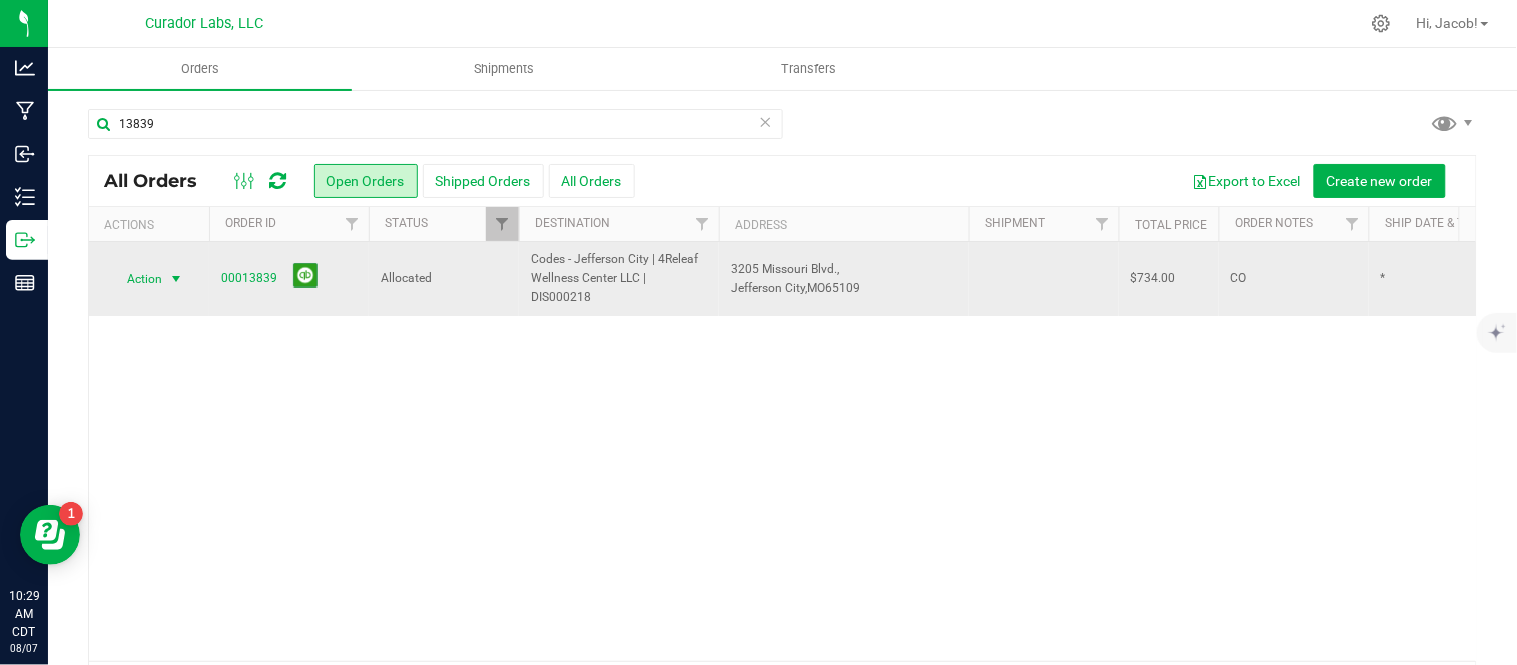click on "Action" at bounding box center [136, 279] 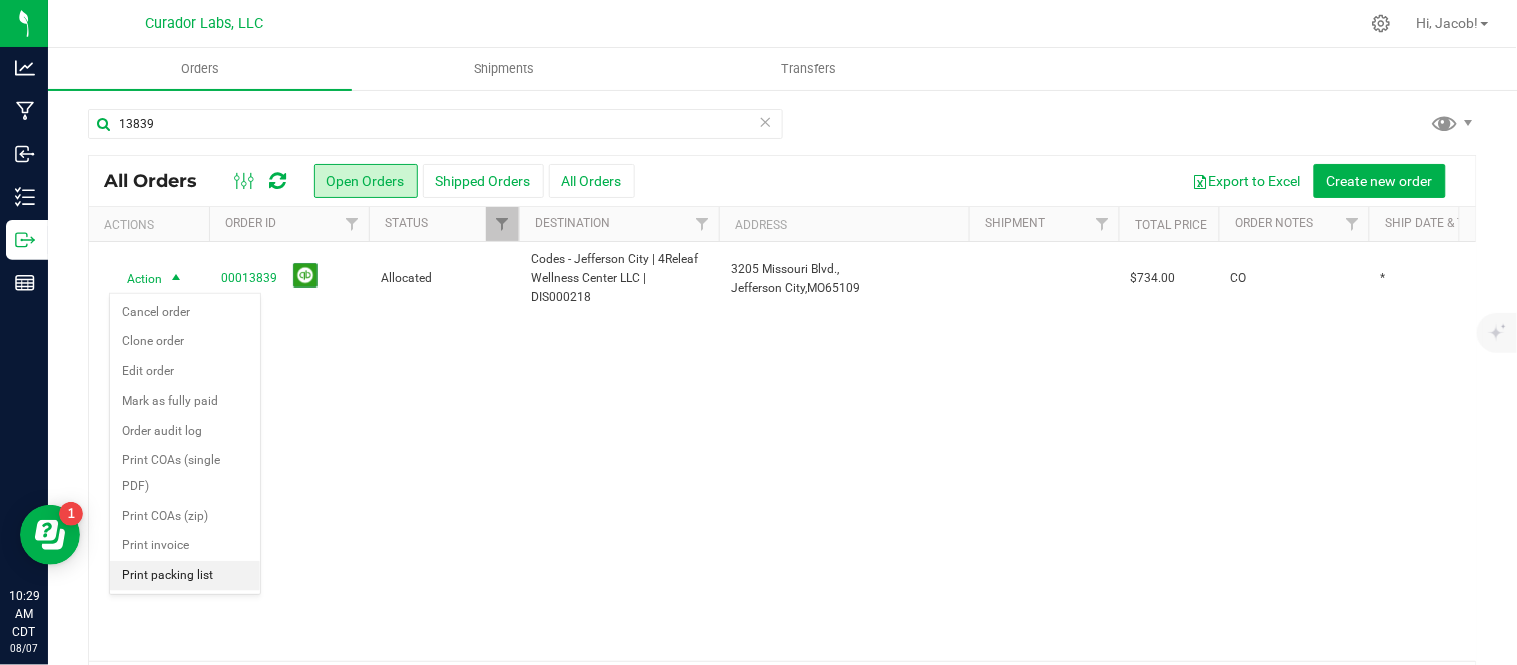 click on "Print packing list" at bounding box center (185, 576) 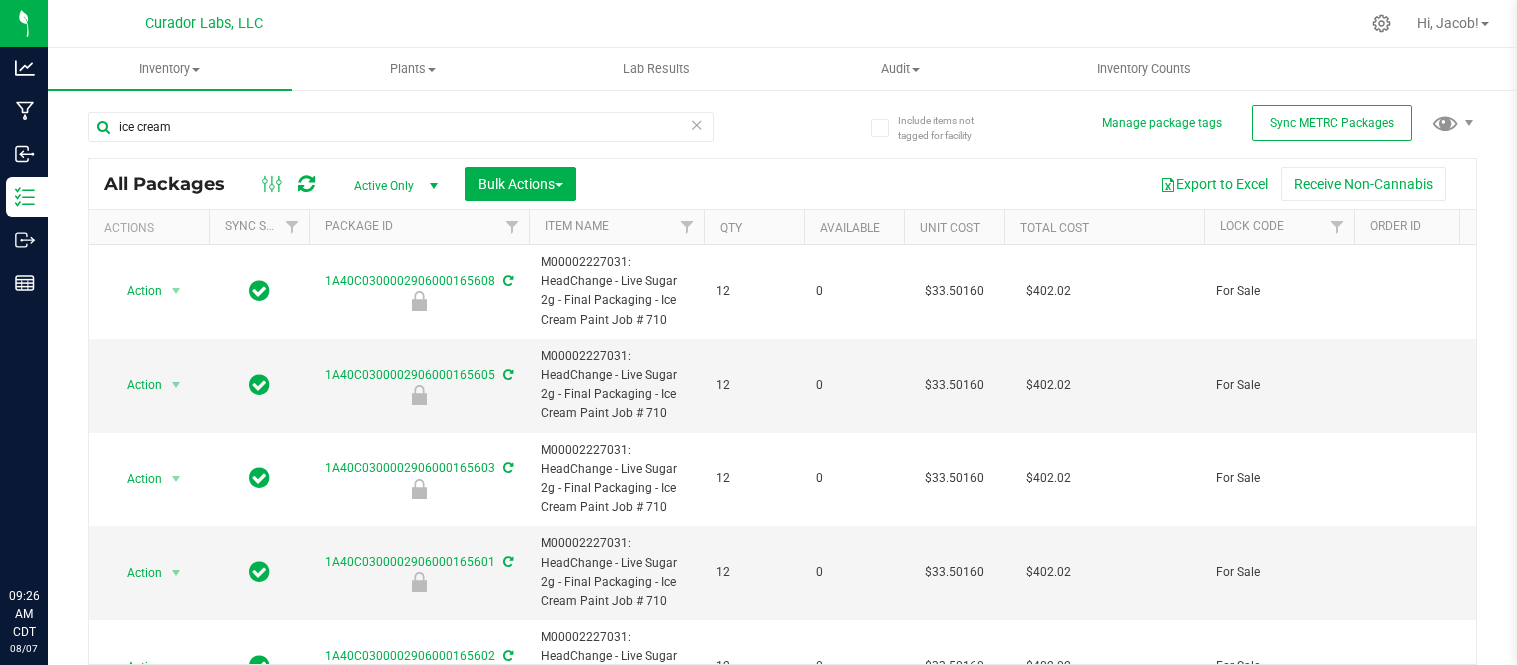 scroll, scrollTop: 0, scrollLeft: 0, axis: both 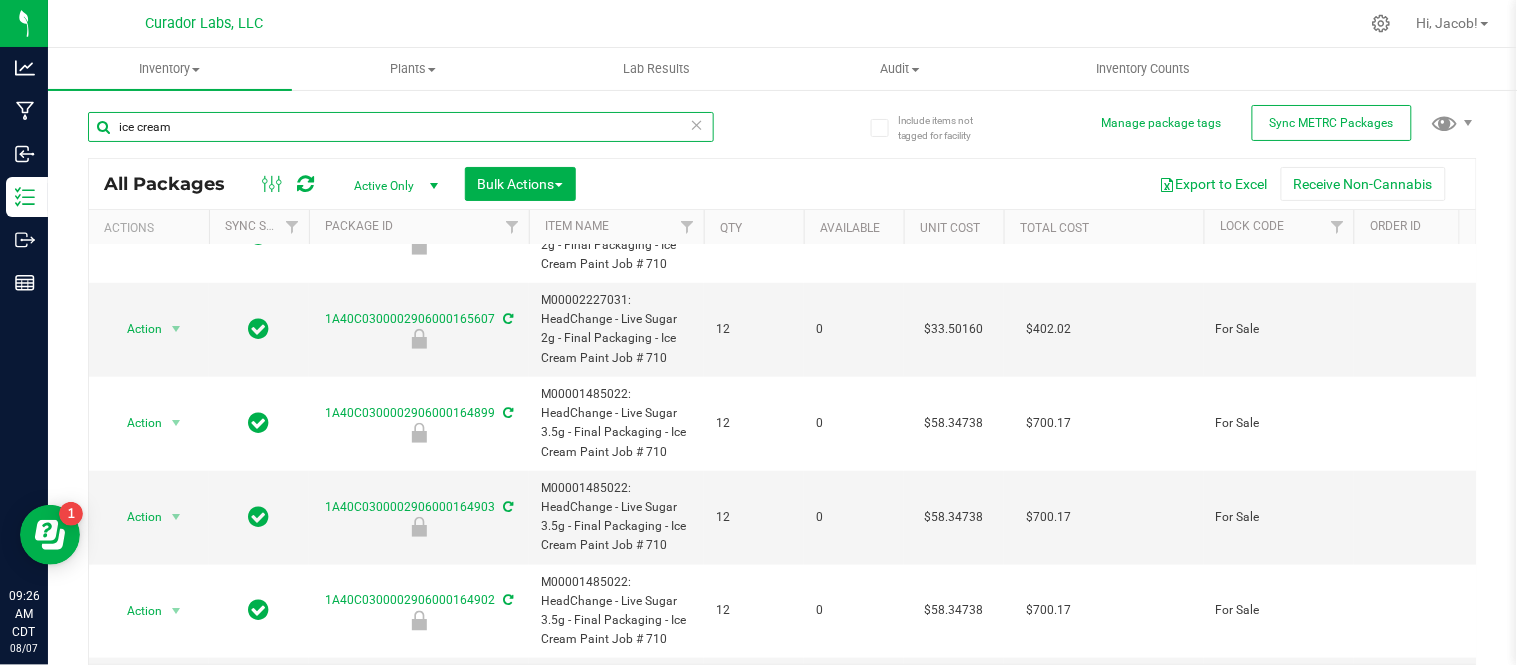 click on "ice cream" at bounding box center [401, 127] 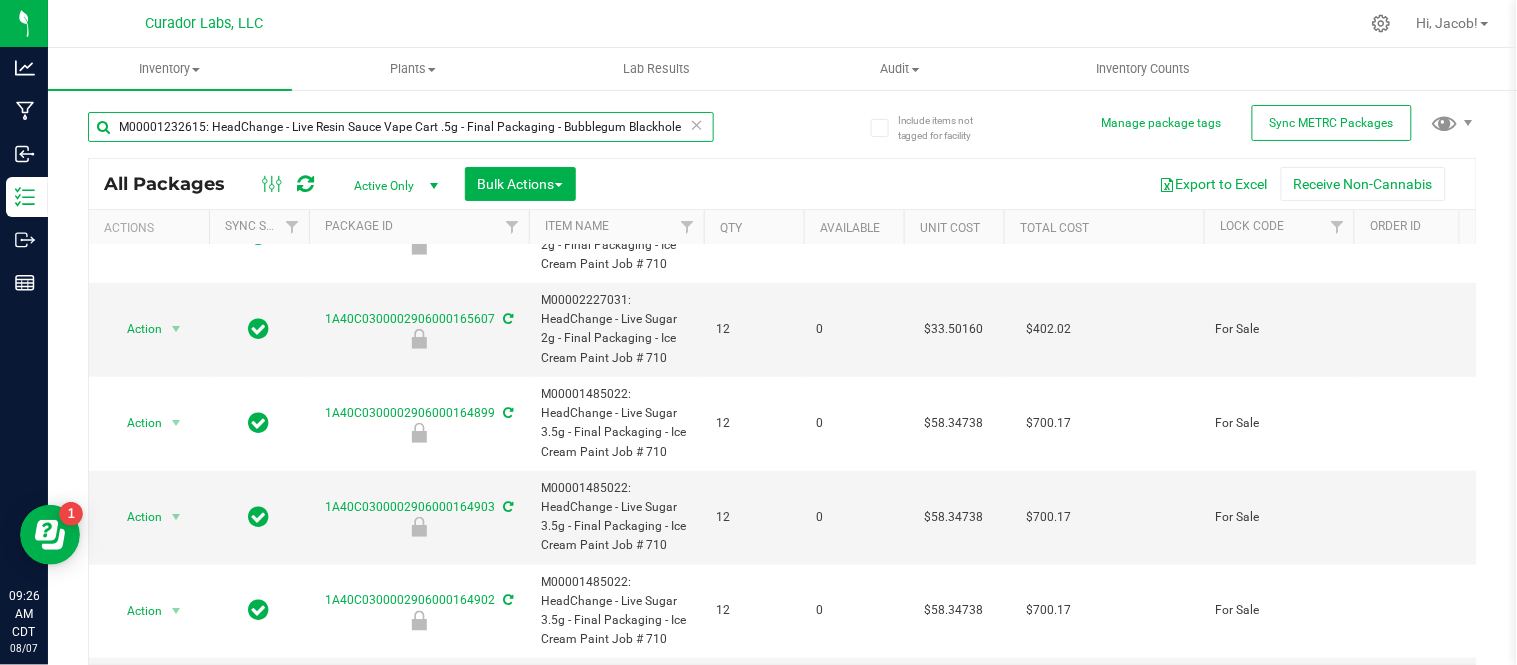 type on "M00001232615: HeadChange - Live Resin Sauce Vape Cart .5g - Final Packaging - Bubblegum Blackhole" 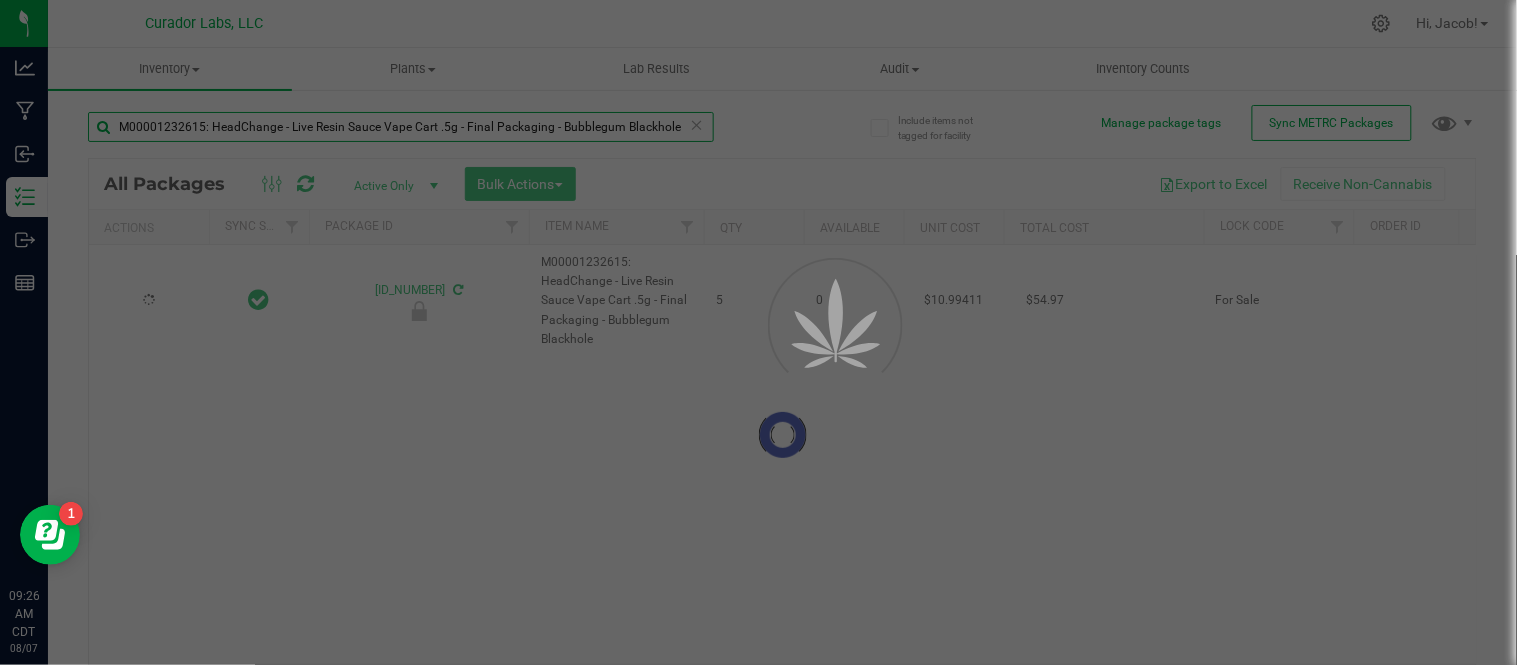 scroll, scrollTop: 0, scrollLeft: 0, axis: both 